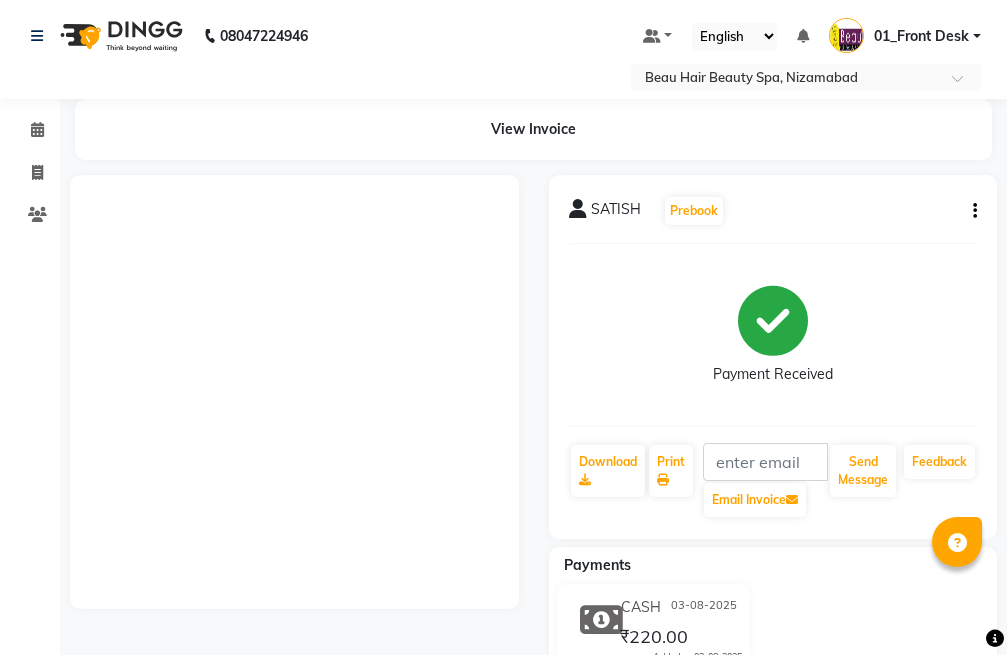 scroll, scrollTop: 0, scrollLeft: 0, axis: both 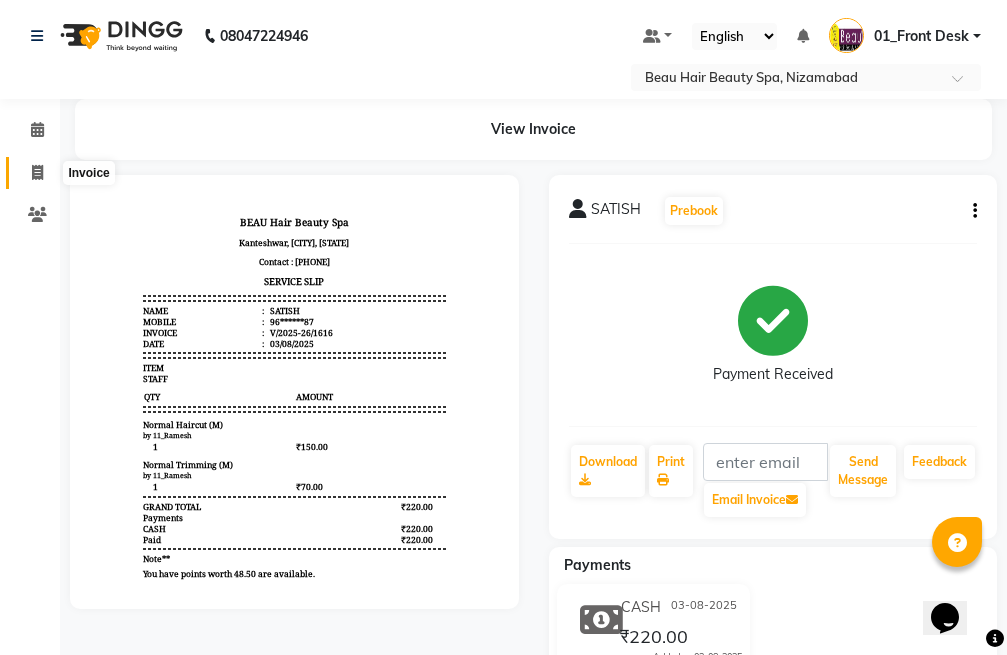 click 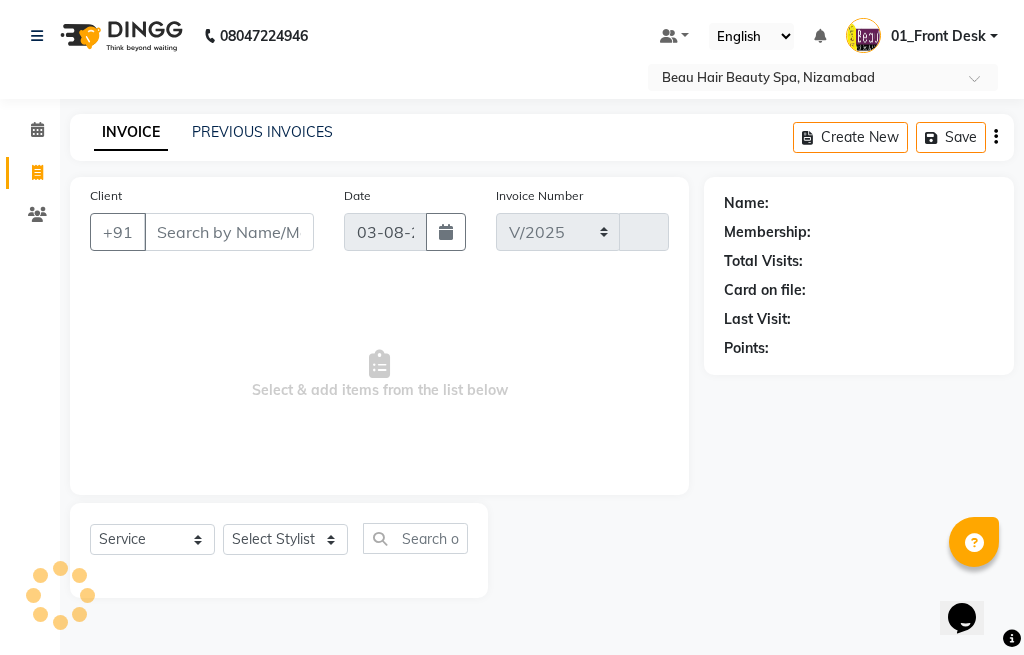 select on "3470" 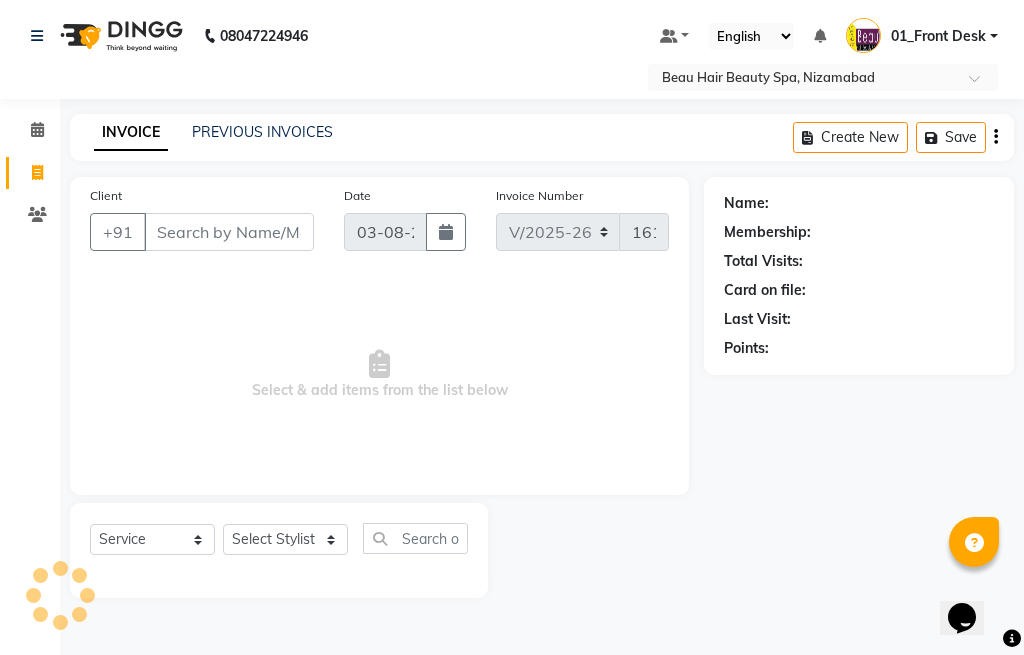 click on "Client" at bounding box center (229, 232) 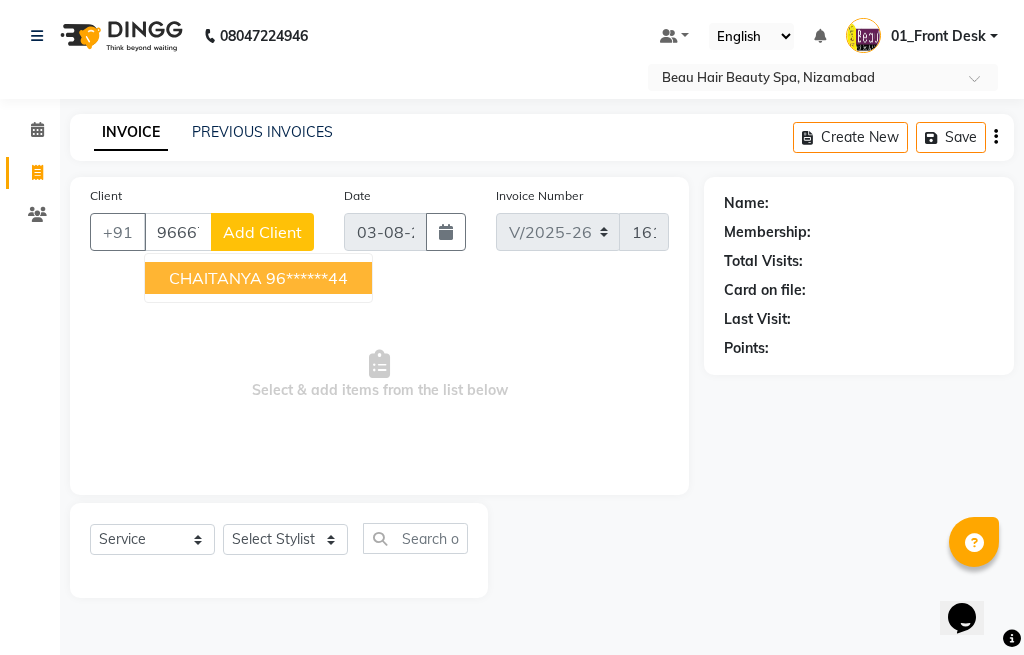 click on "96******44" at bounding box center (307, 278) 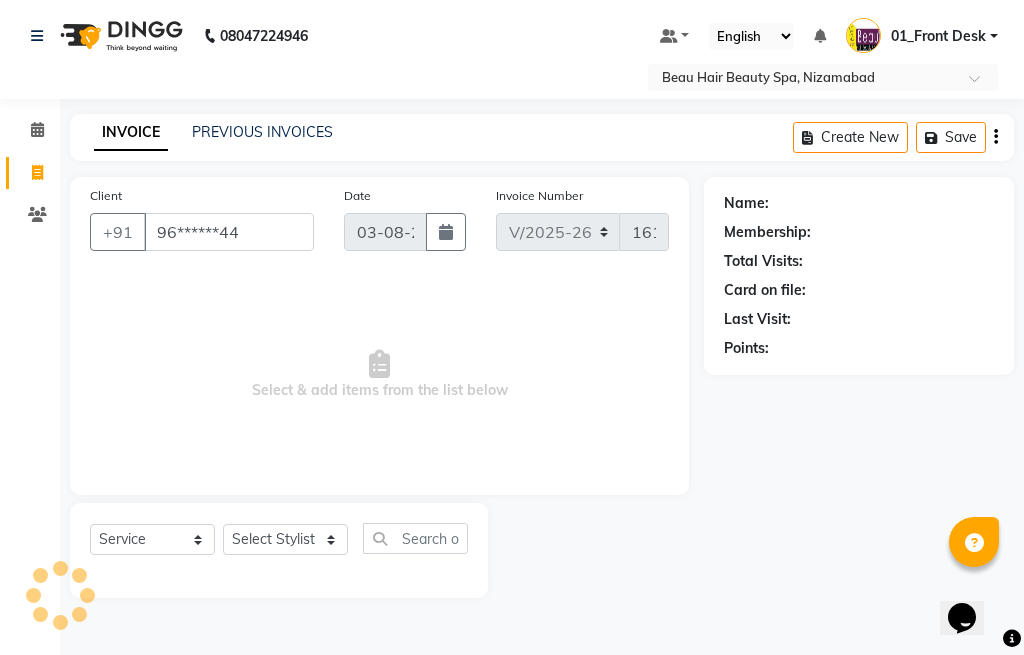type on "96******44" 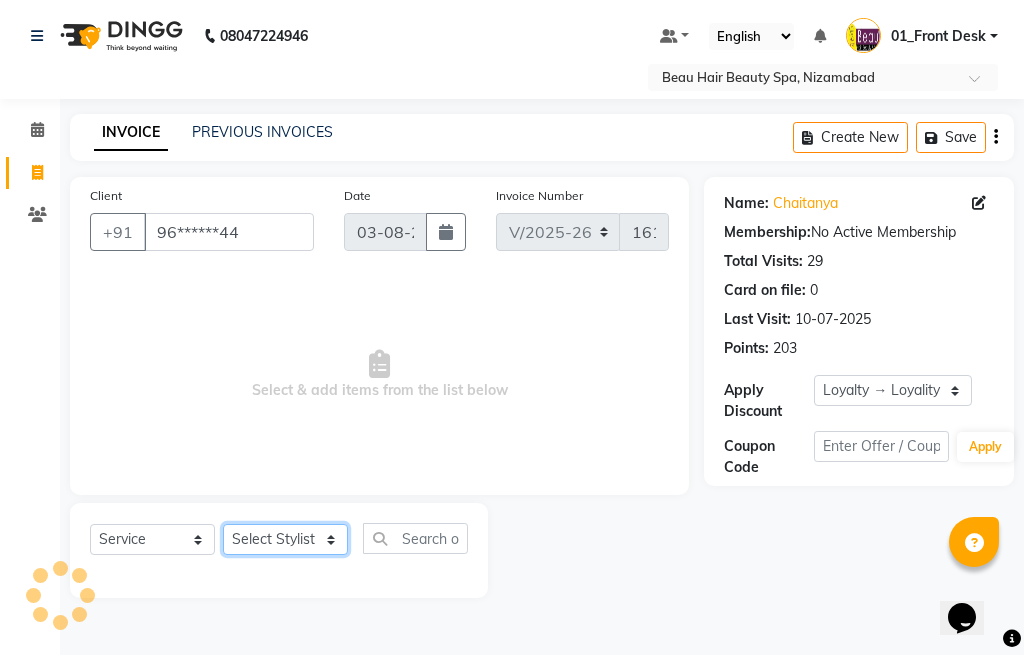 click on "Select Stylist 01_Front Desk 04_Lavanya 07_Manjushree 11_Ramesh 15_Adrish 26_Srinivas 99_Vishal Sir" 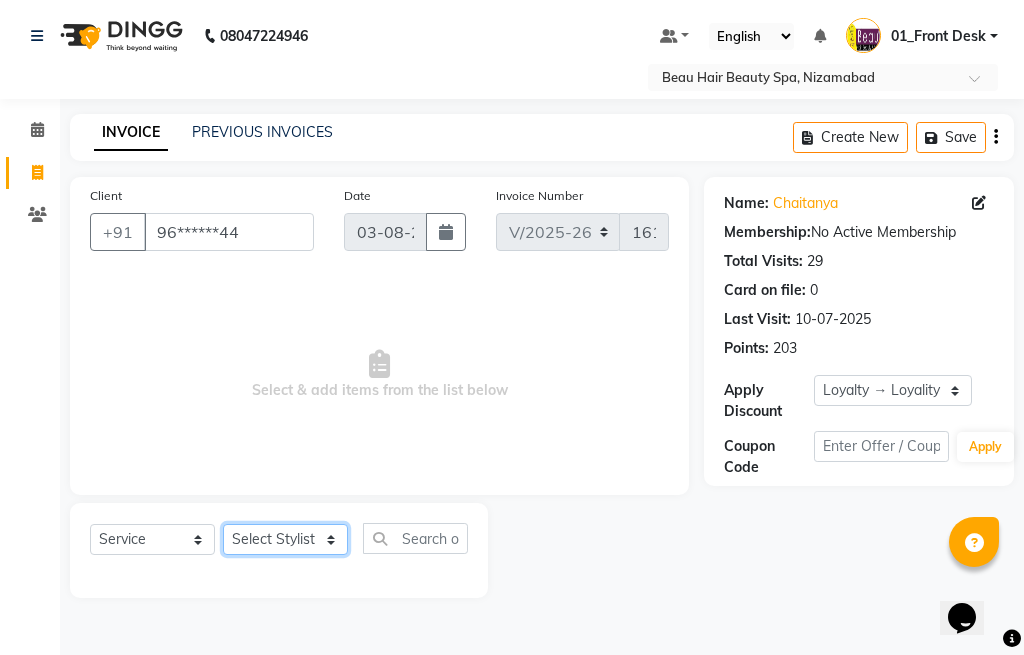 select on "15615" 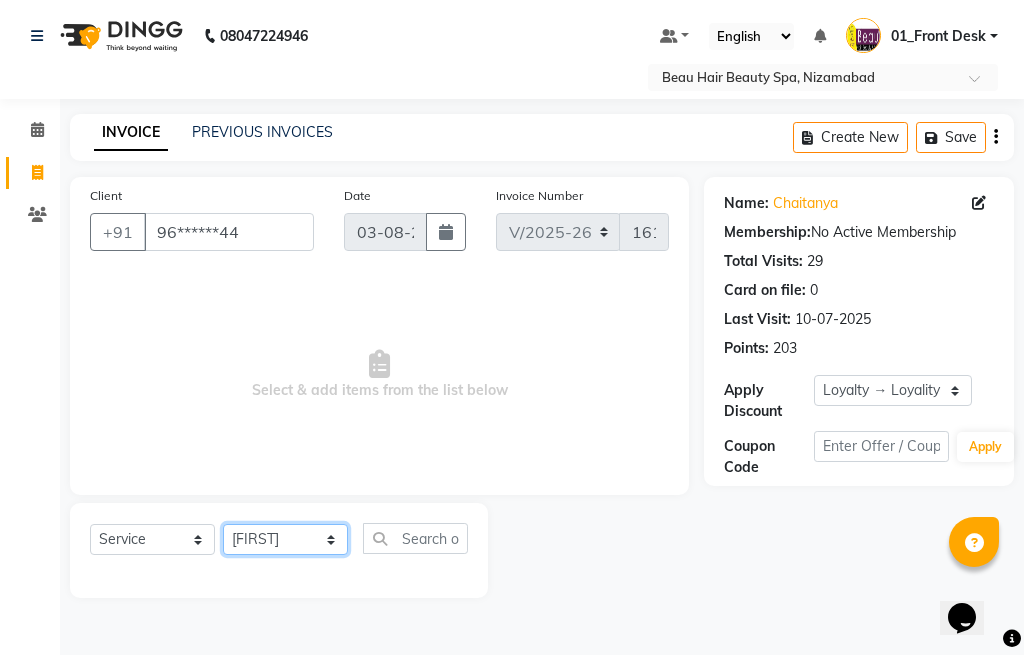 click on "Select Stylist 01_Front Desk 04_Lavanya 07_Manjushree 11_Ramesh 15_Adrish 26_Srinivas 99_Vishal Sir" 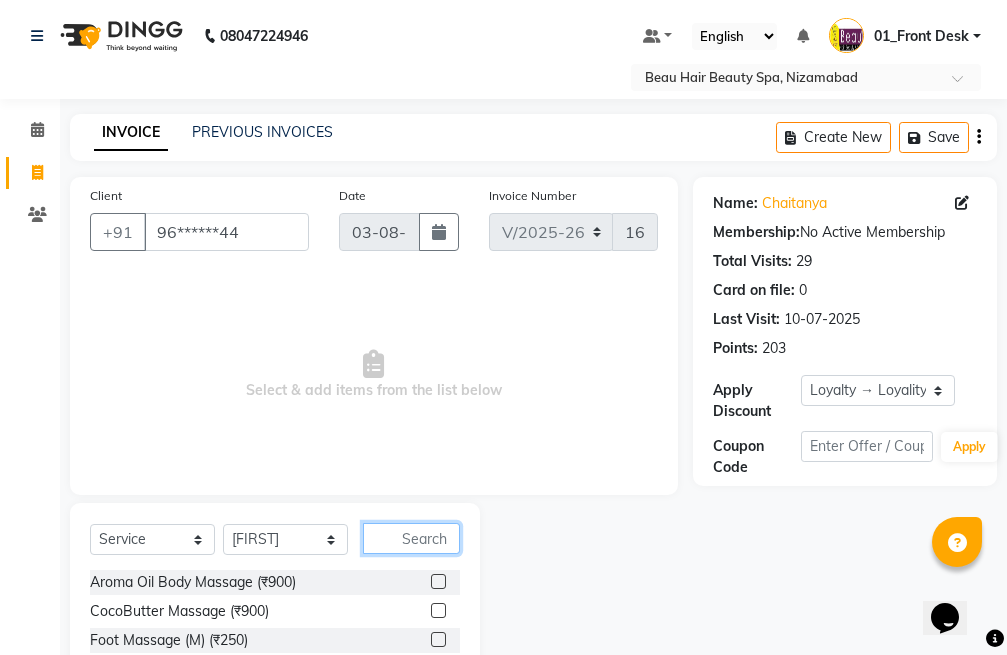 click 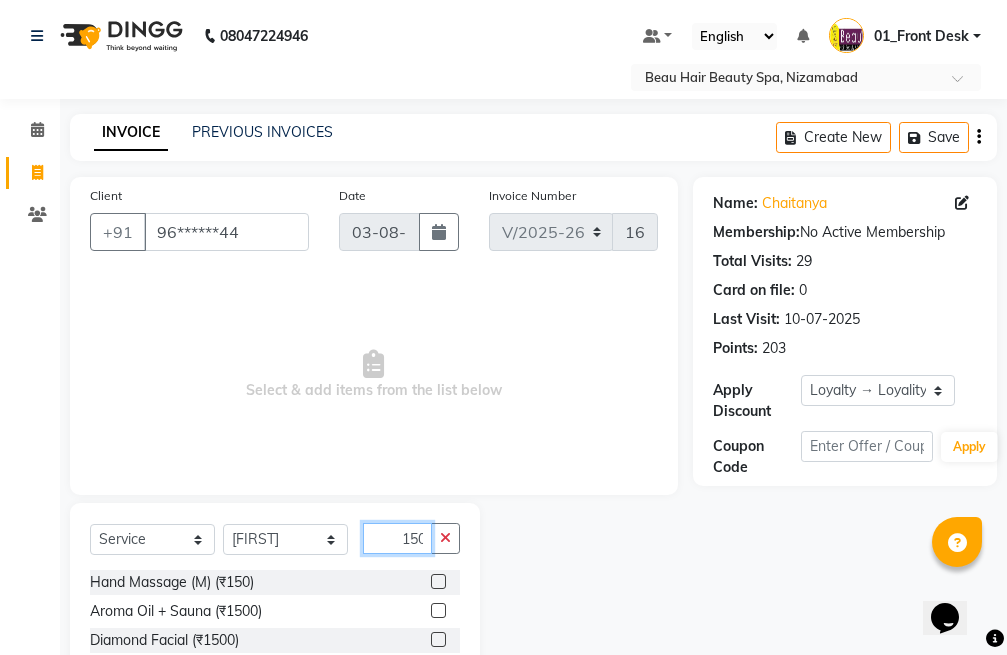 scroll, scrollTop: 0, scrollLeft: 2, axis: horizontal 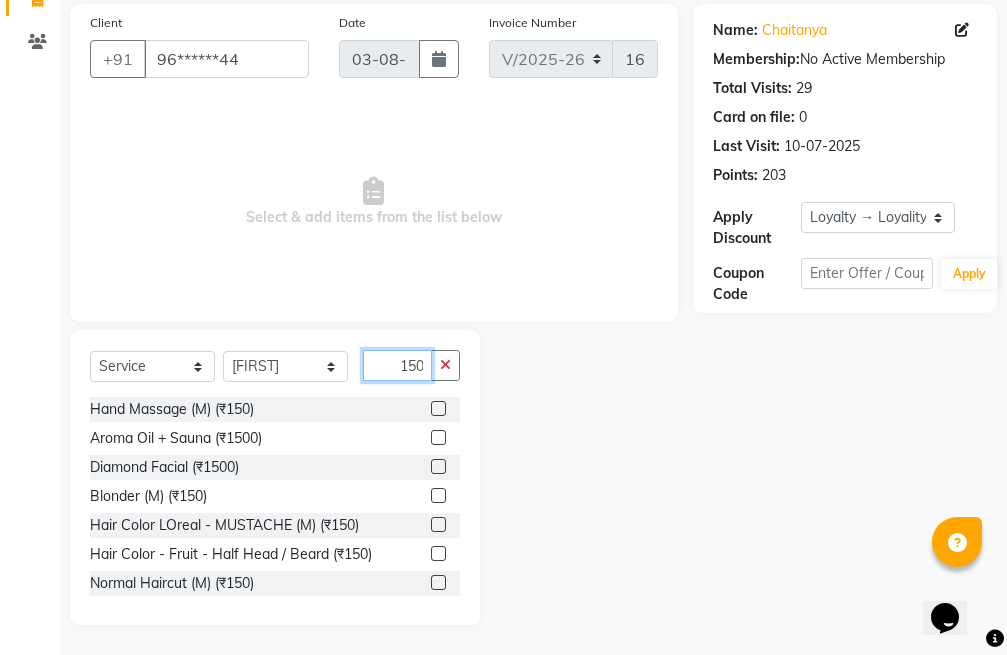 type on "150" 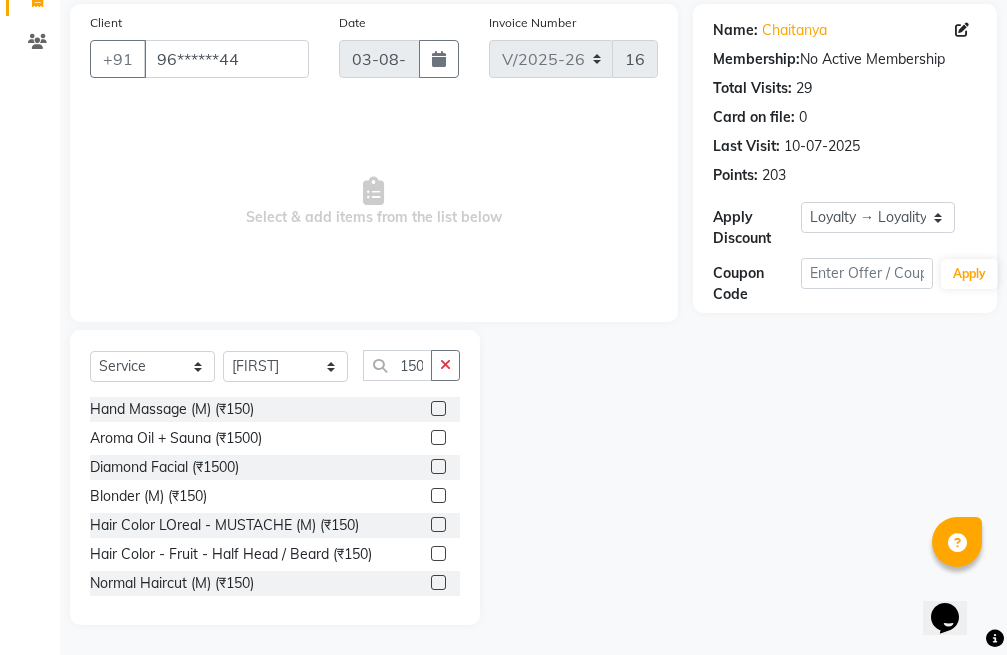 scroll, scrollTop: 0, scrollLeft: 0, axis: both 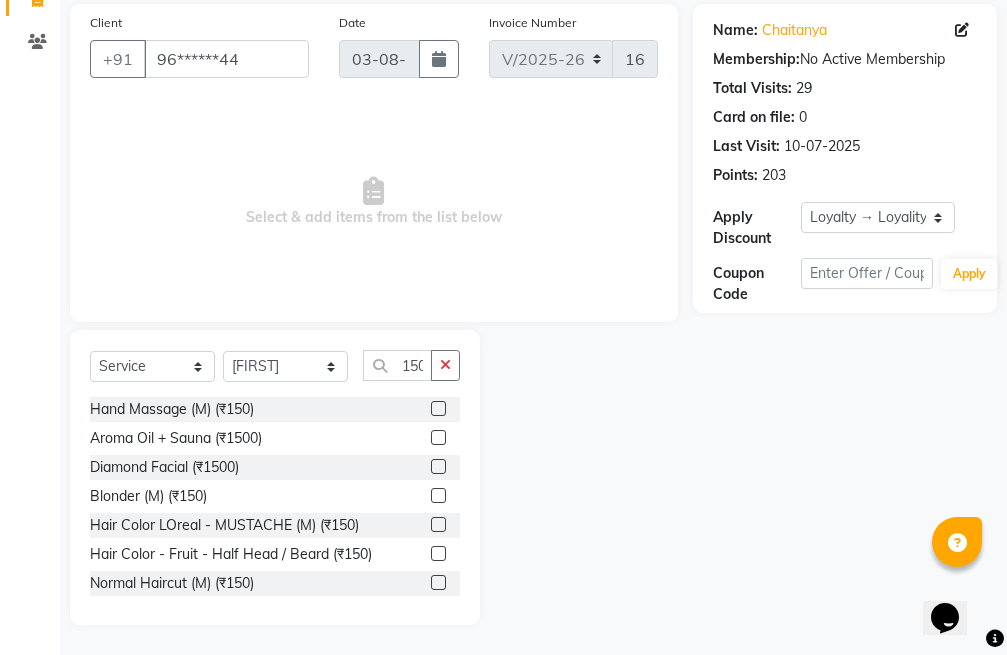 click 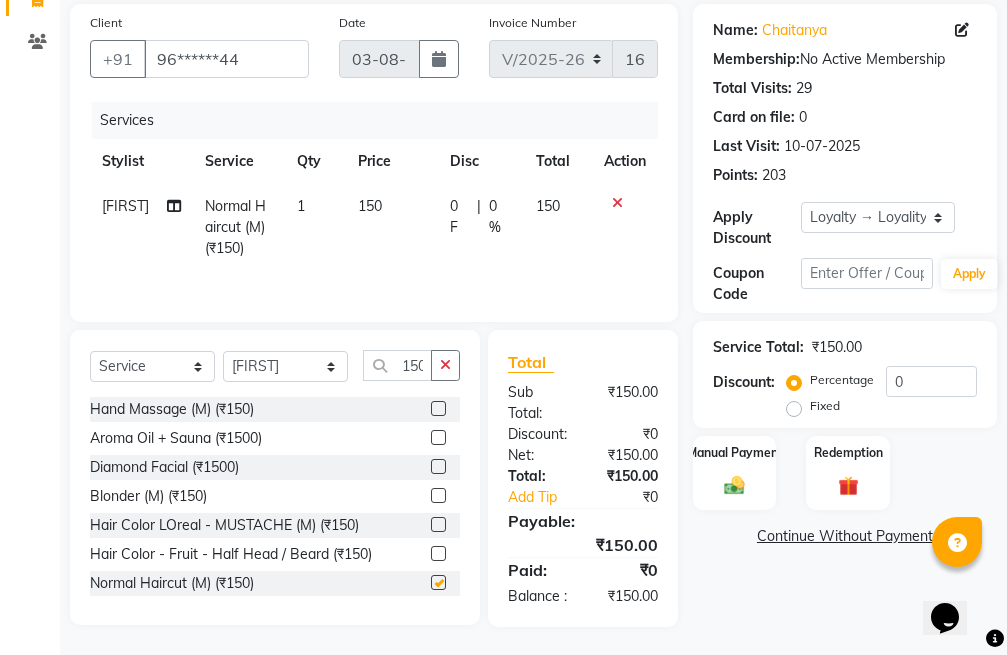 checkbox on "false" 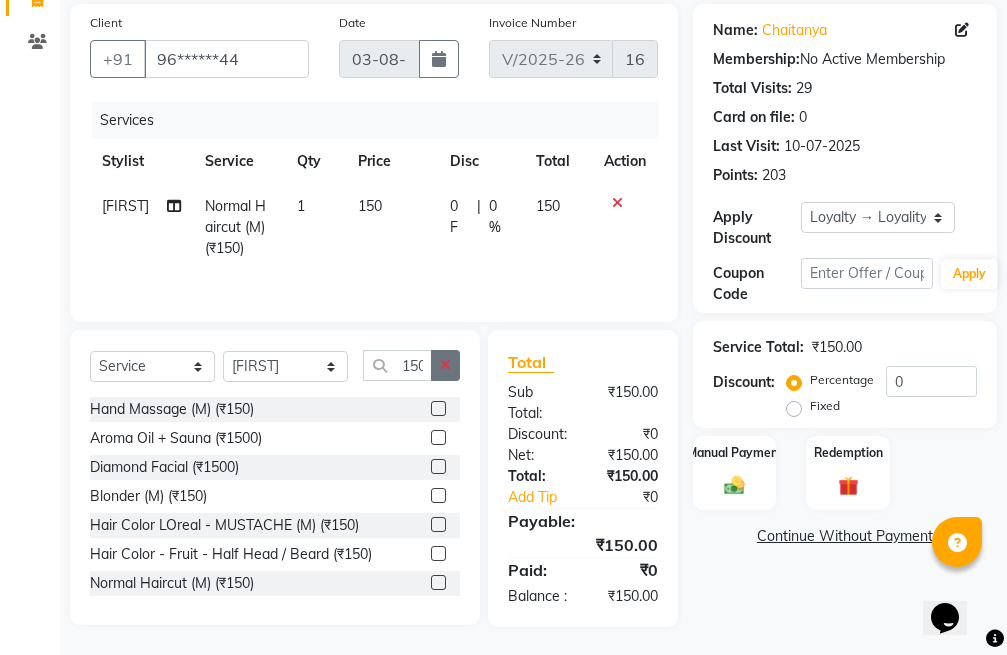 click 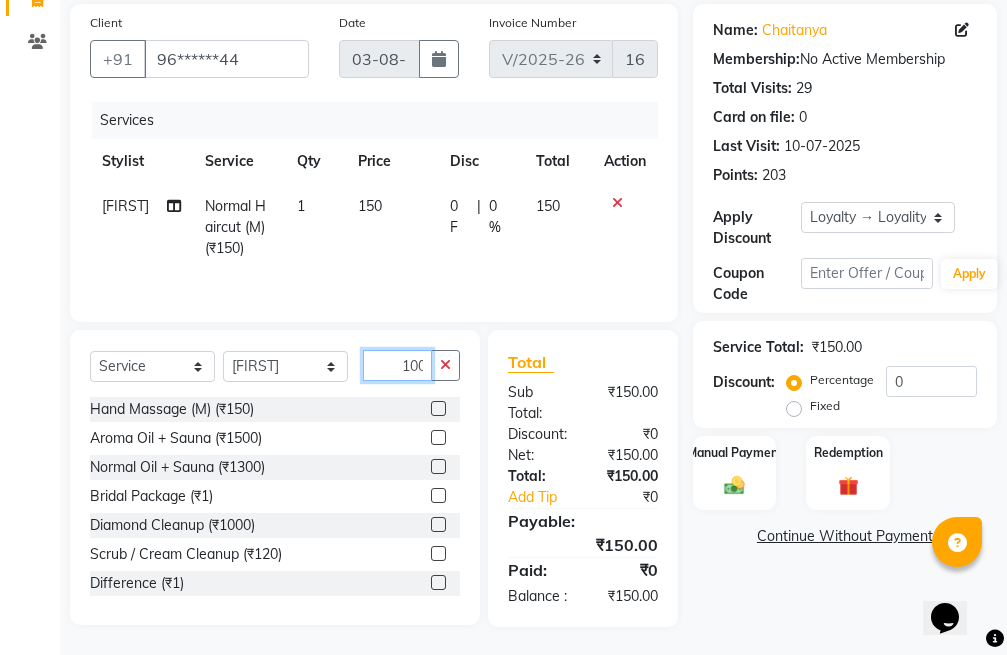 scroll, scrollTop: 0, scrollLeft: 2, axis: horizontal 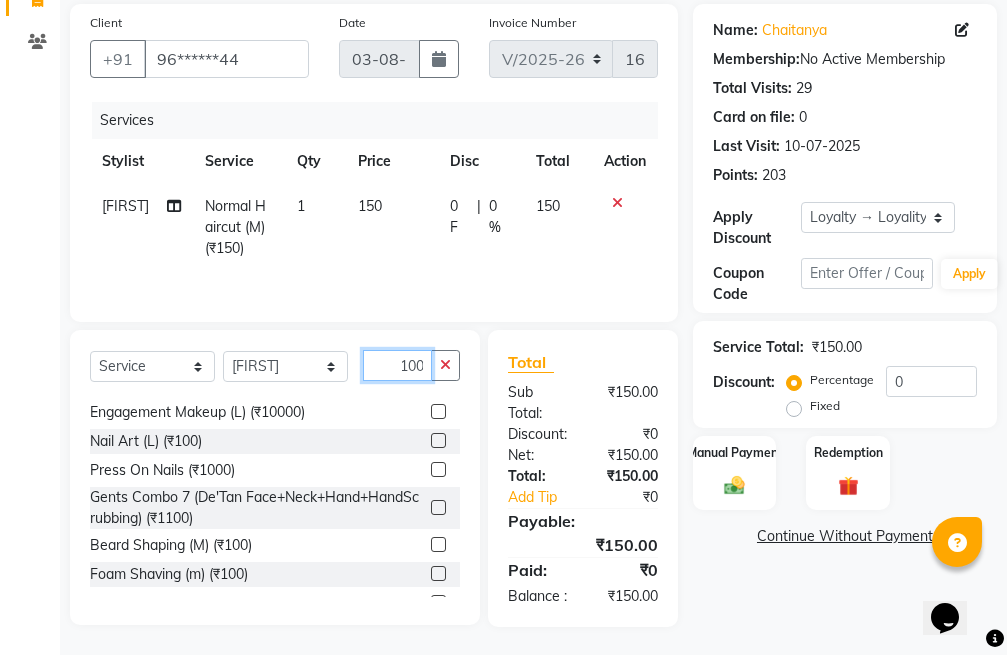 type on "100" 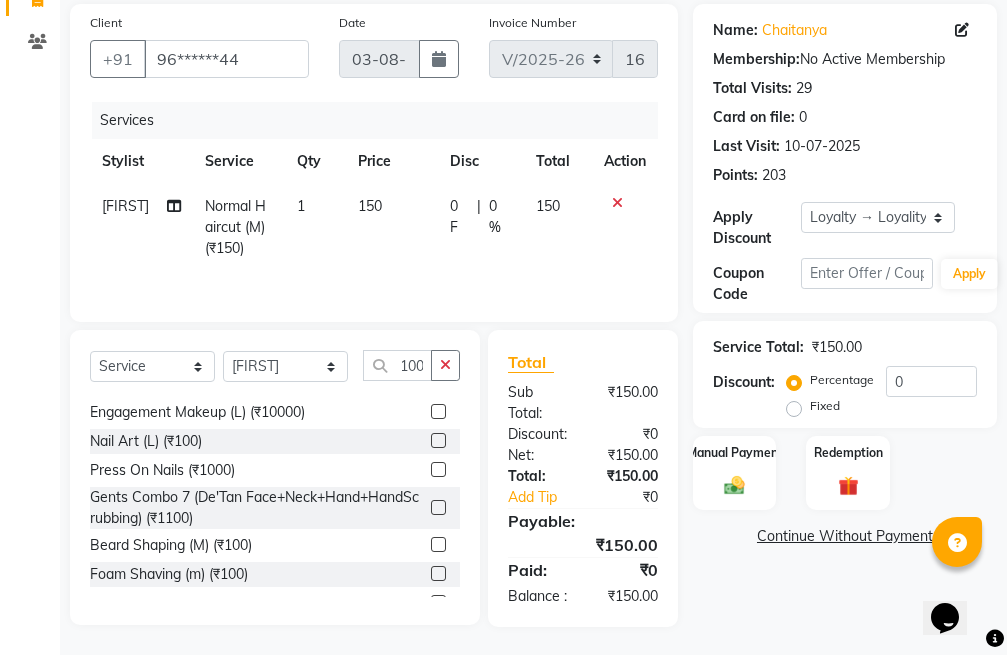 scroll, scrollTop: 0, scrollLeft: 0, axis: both 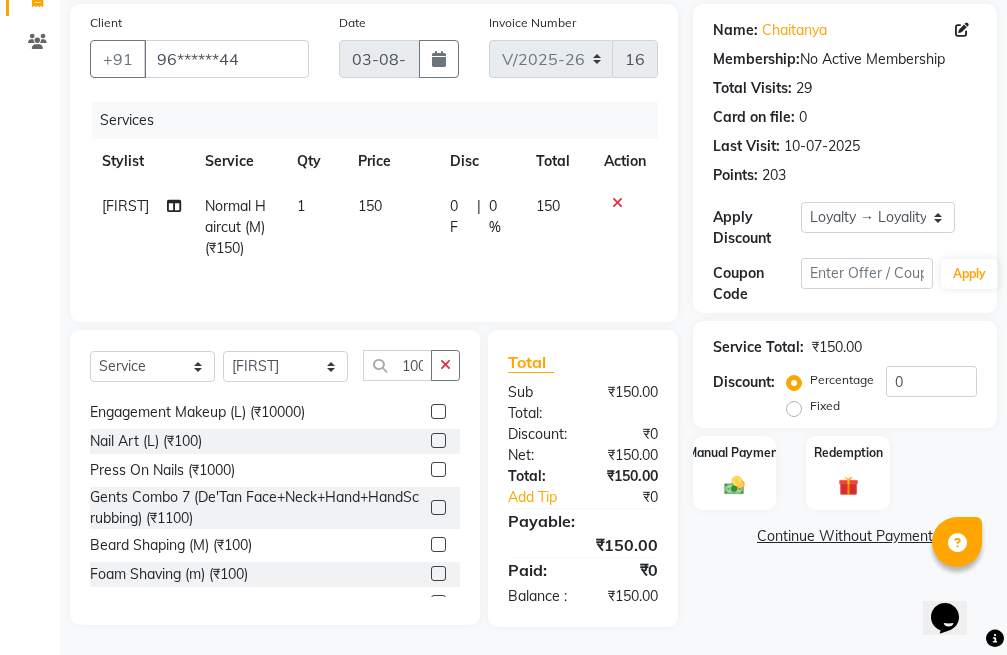 click 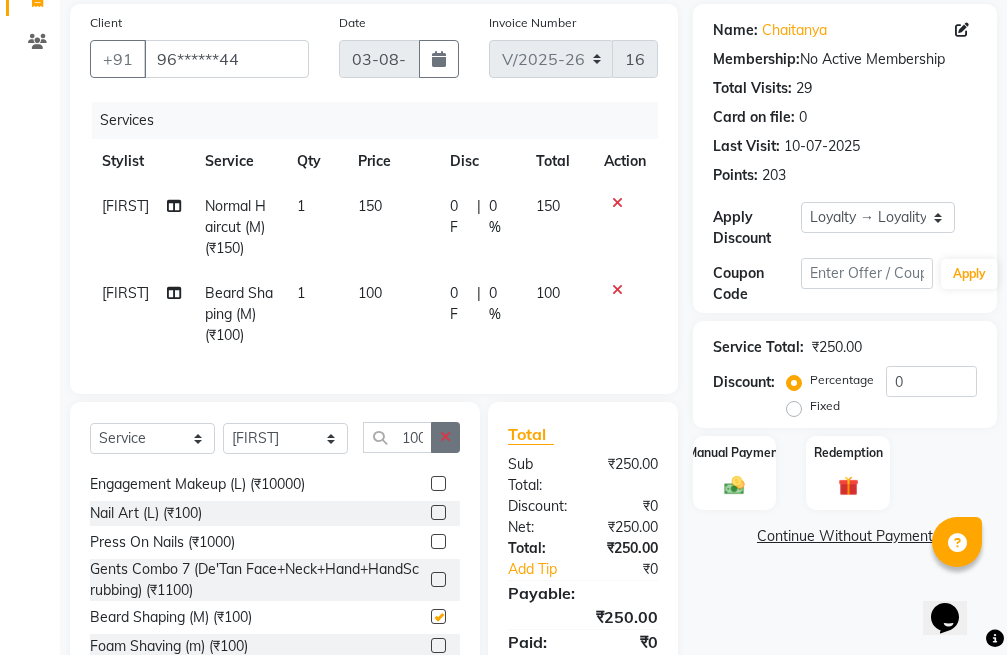 checkbox on "false" 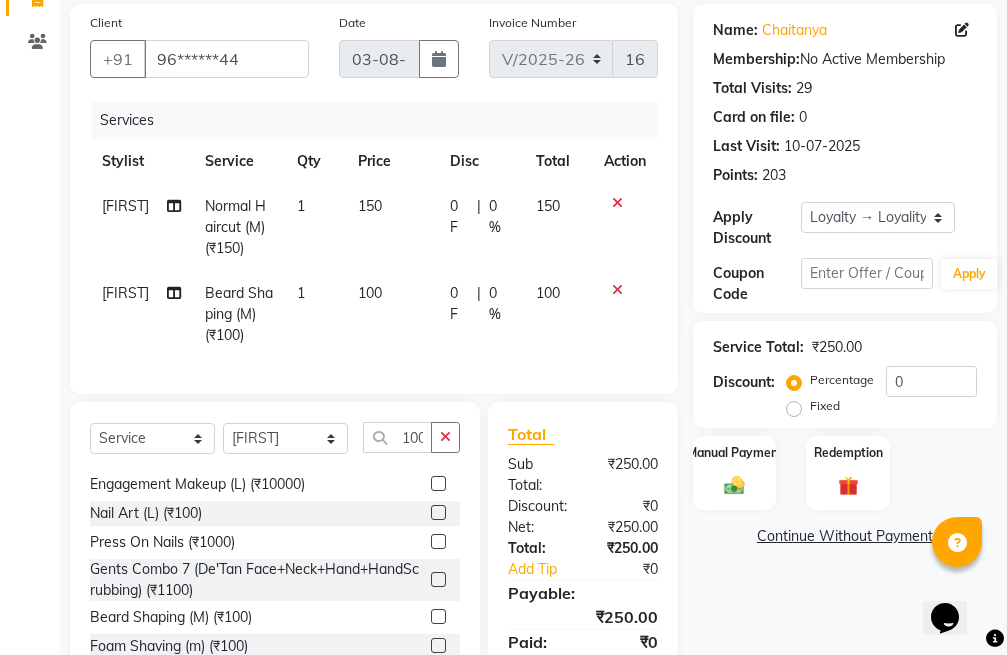 click 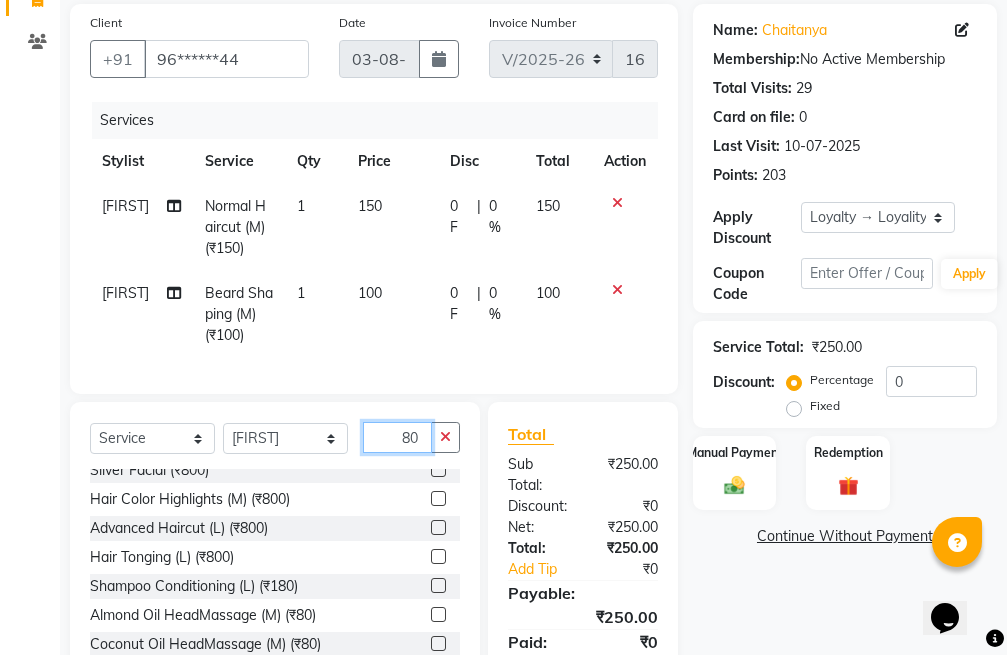 scroll, scrollTop: 200, scrollLeft: 0, axis: vertical 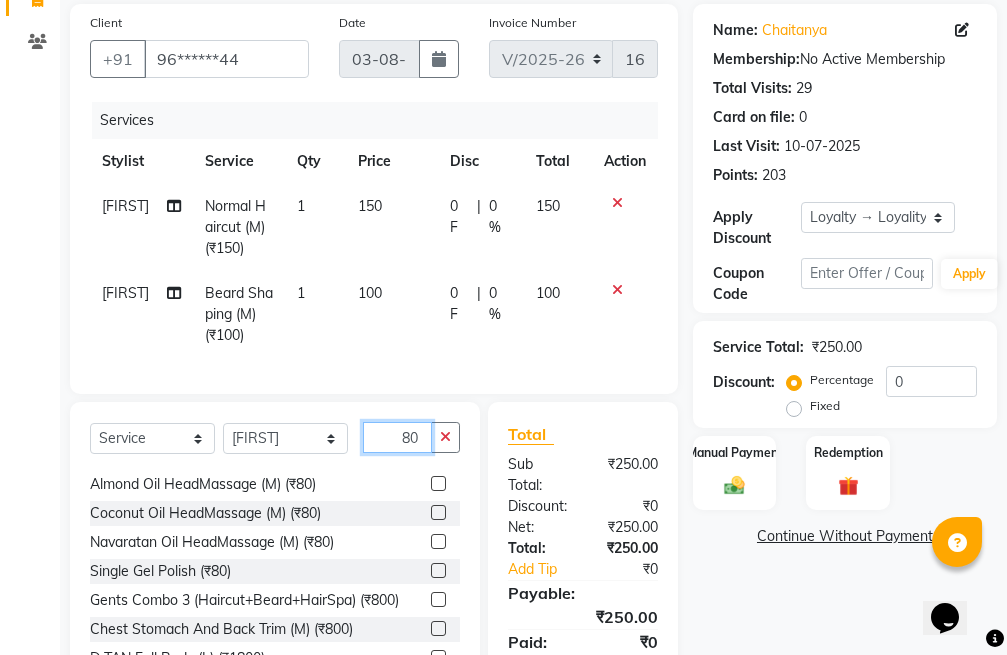 type on "80" 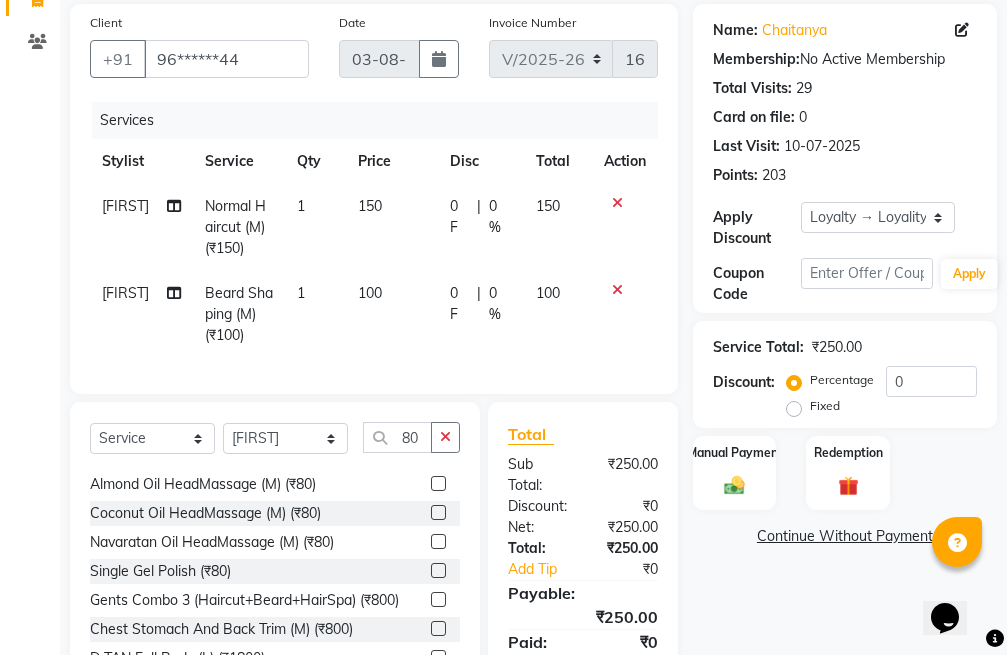 click 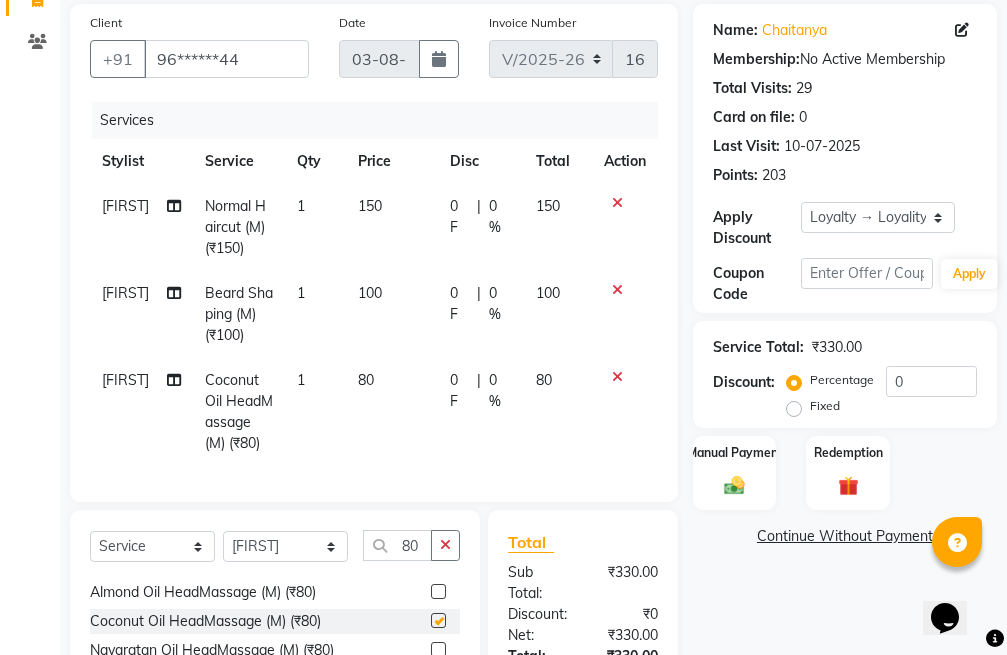 checkbox on "false" 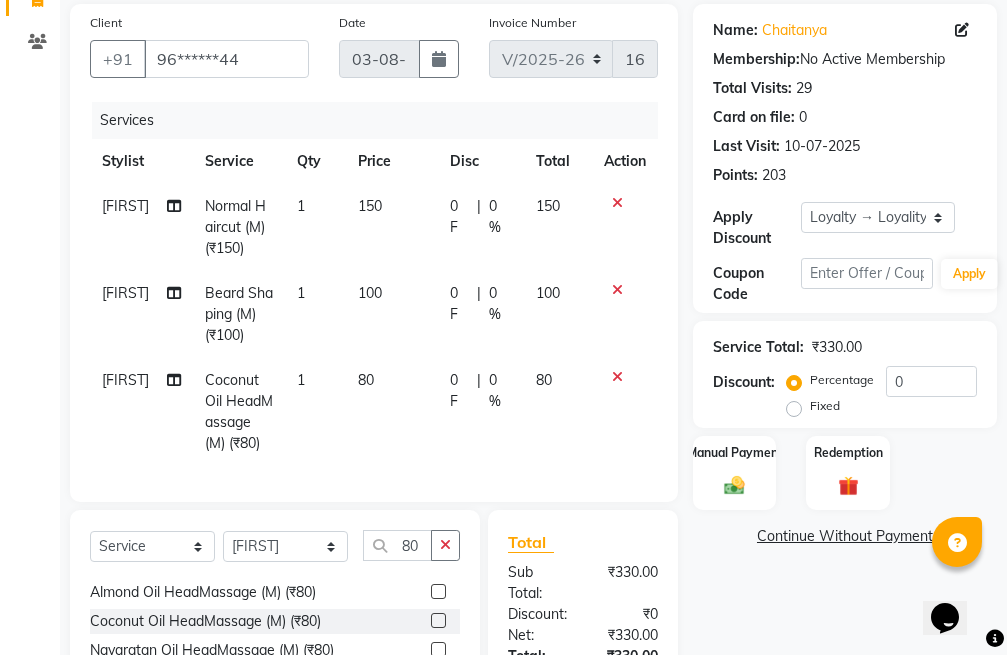 click 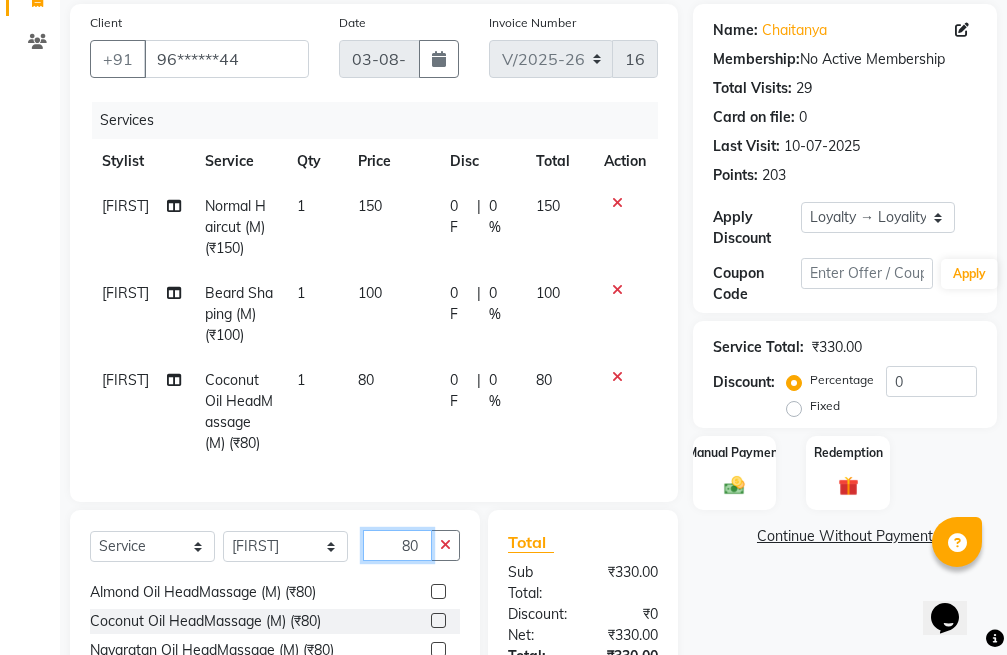 type 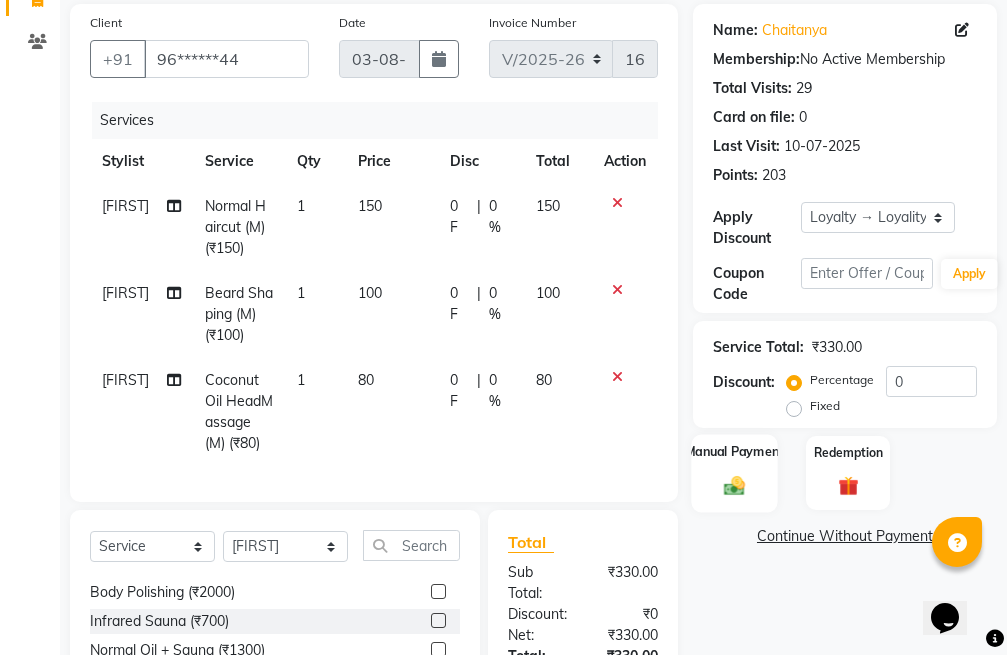 click 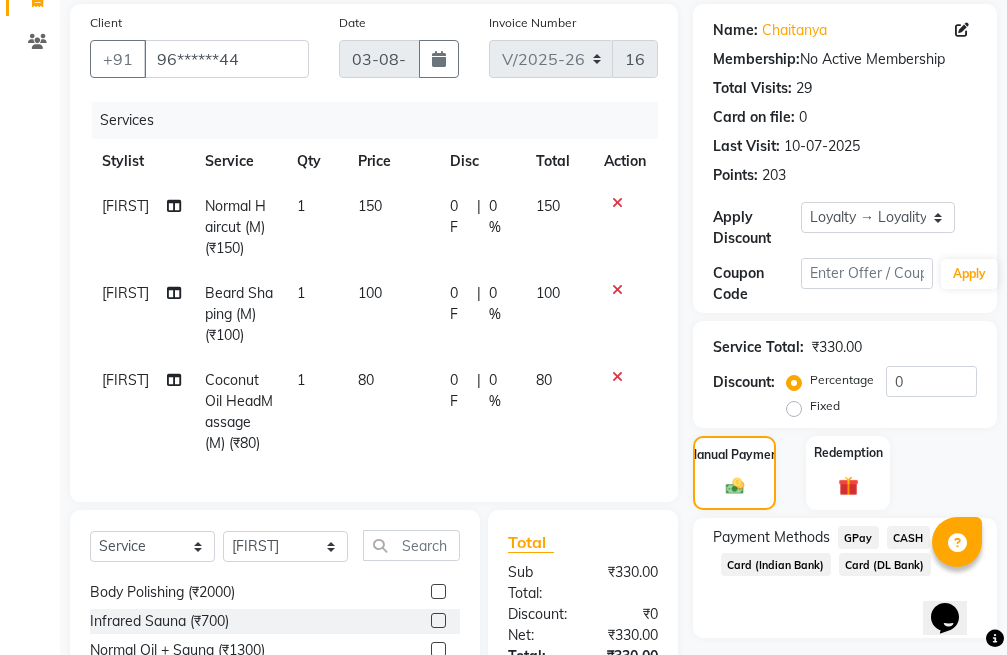 click on "GPay" 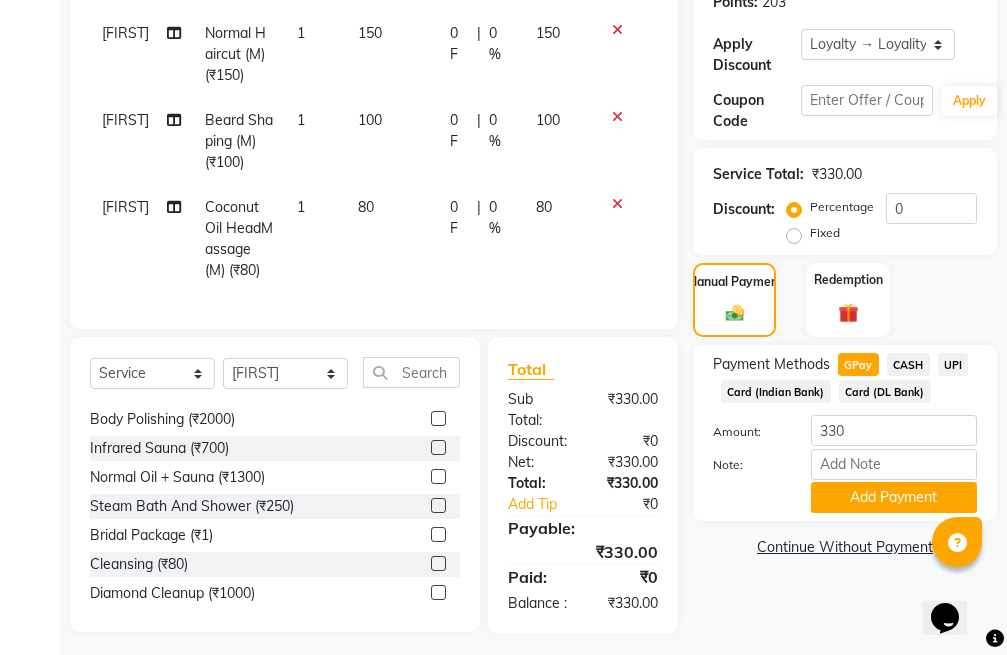 scroll, scrollTop: 393, scrollLeft: 0, axis: vertical 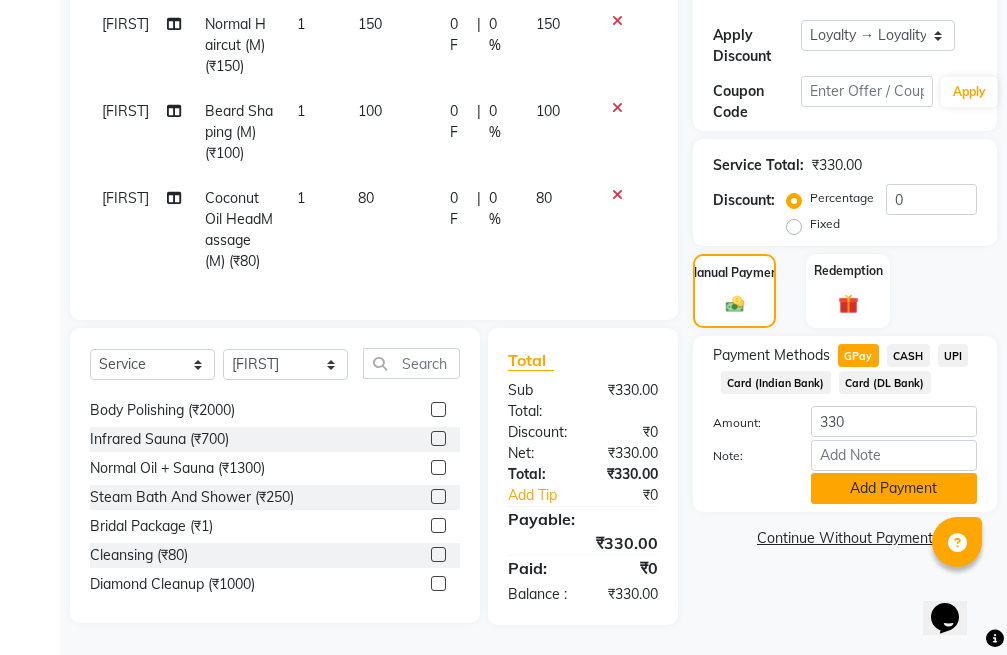 click on "Add Payment" 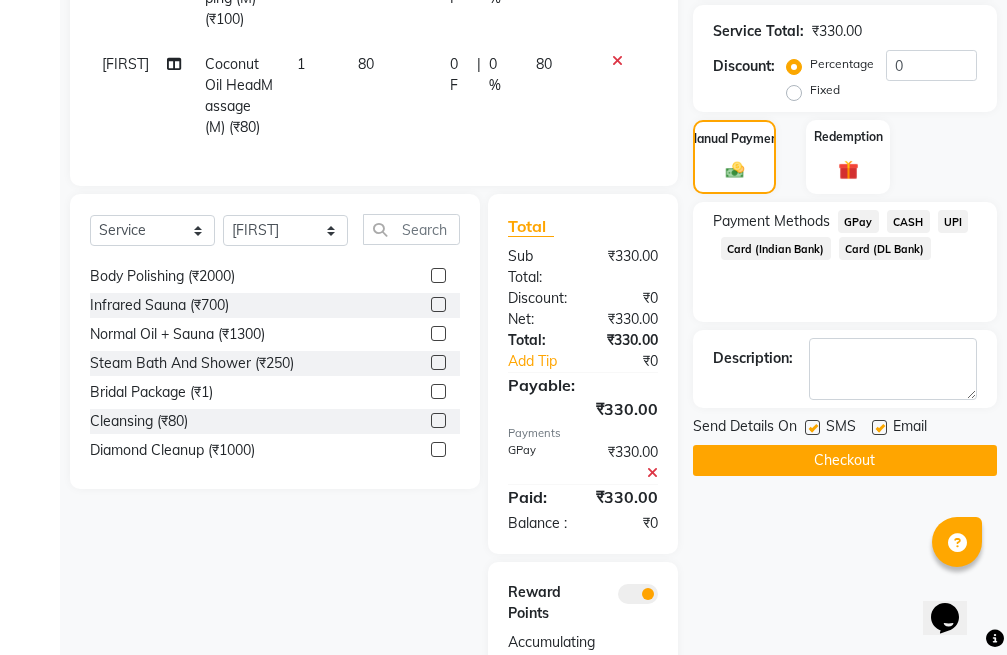 scroll, scrollTop: 617, scrollLeft: 0, axis: vertical 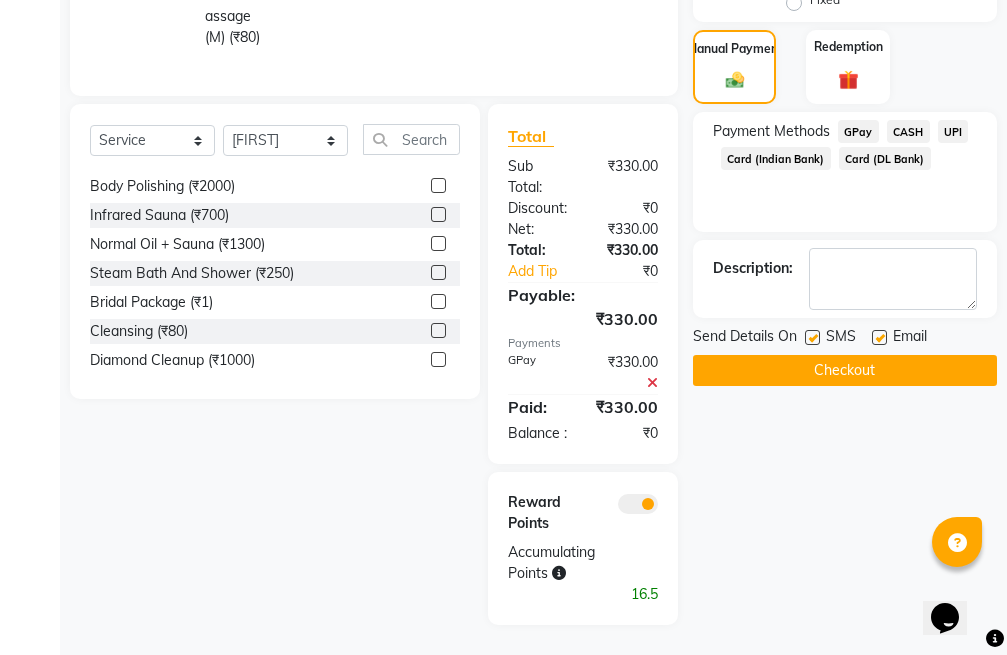 click on "Checkout" 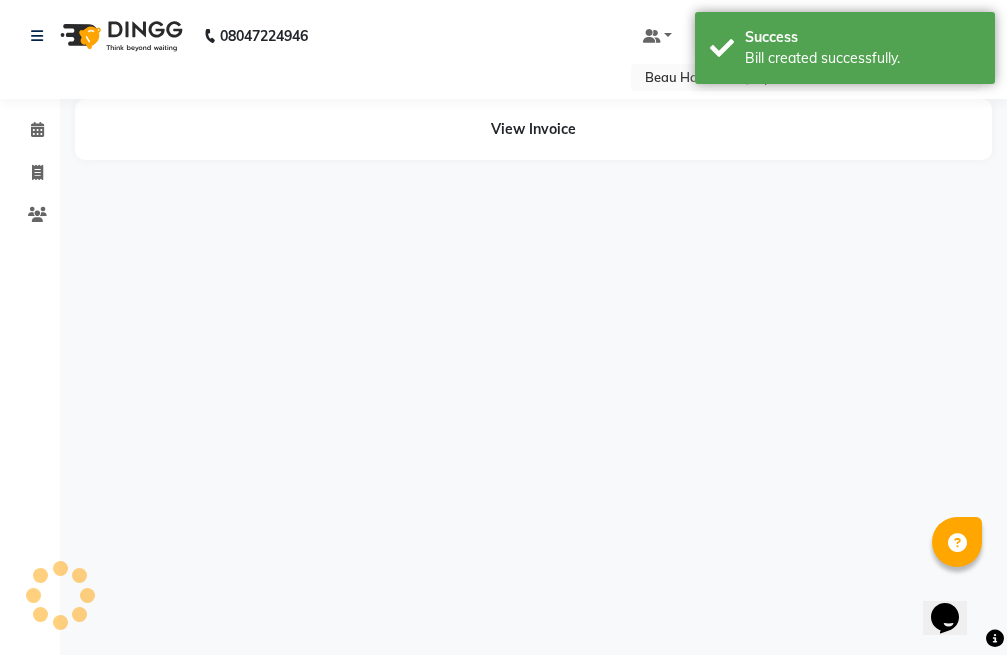 scroll, scrollTop: 0, scrollLeft: 0, axis: both 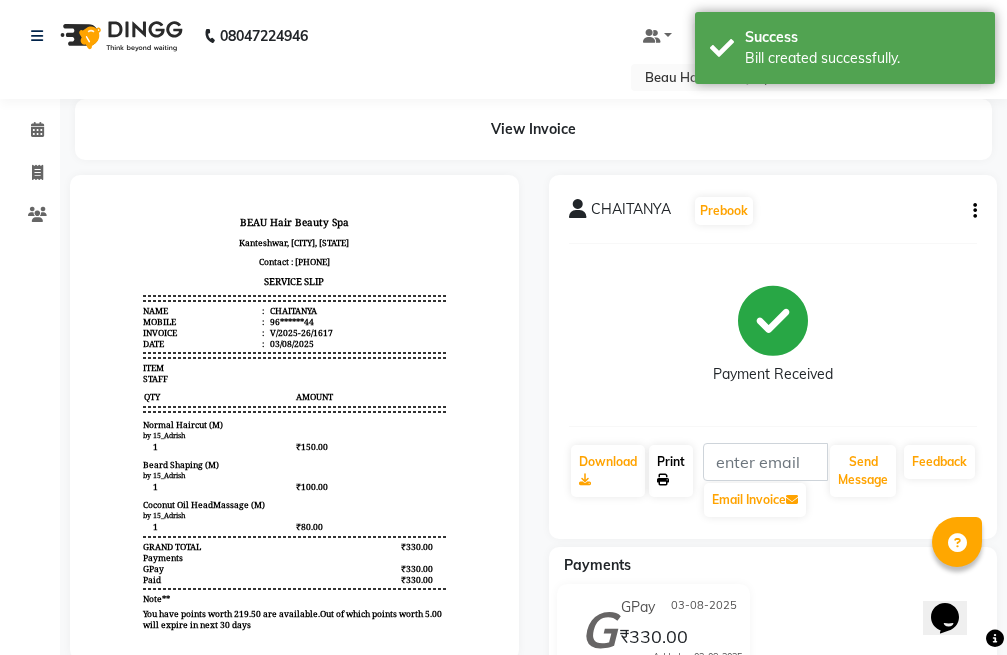 click on "Print" 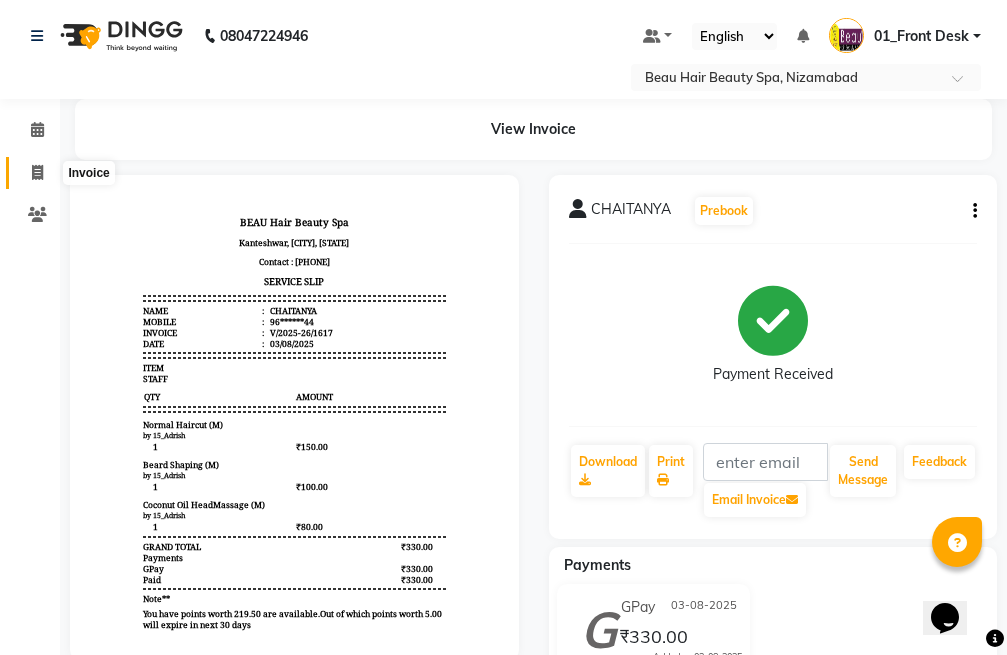 click 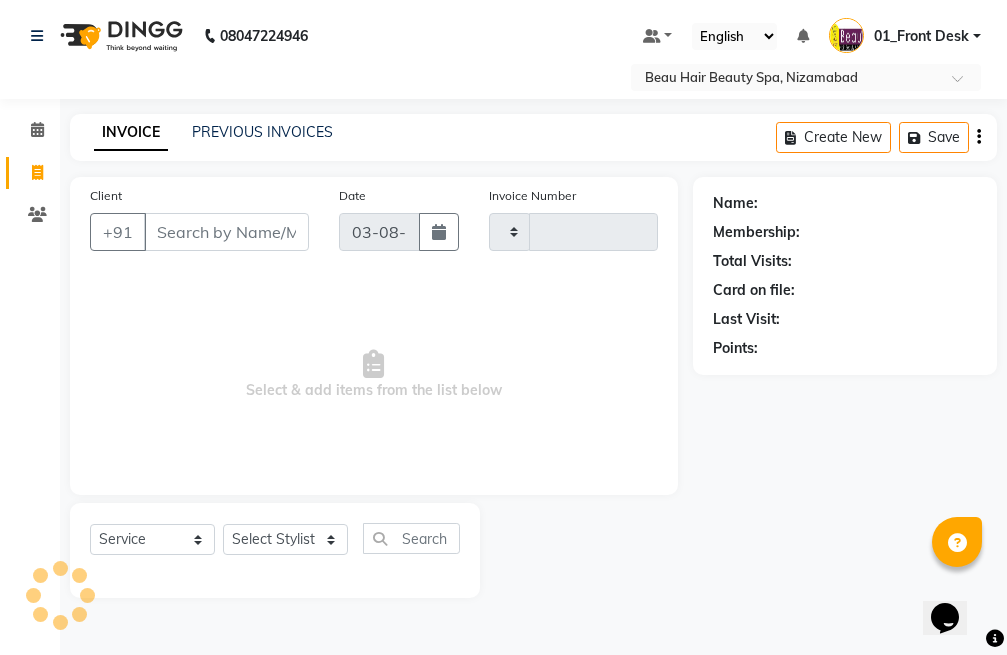 type on "1618" 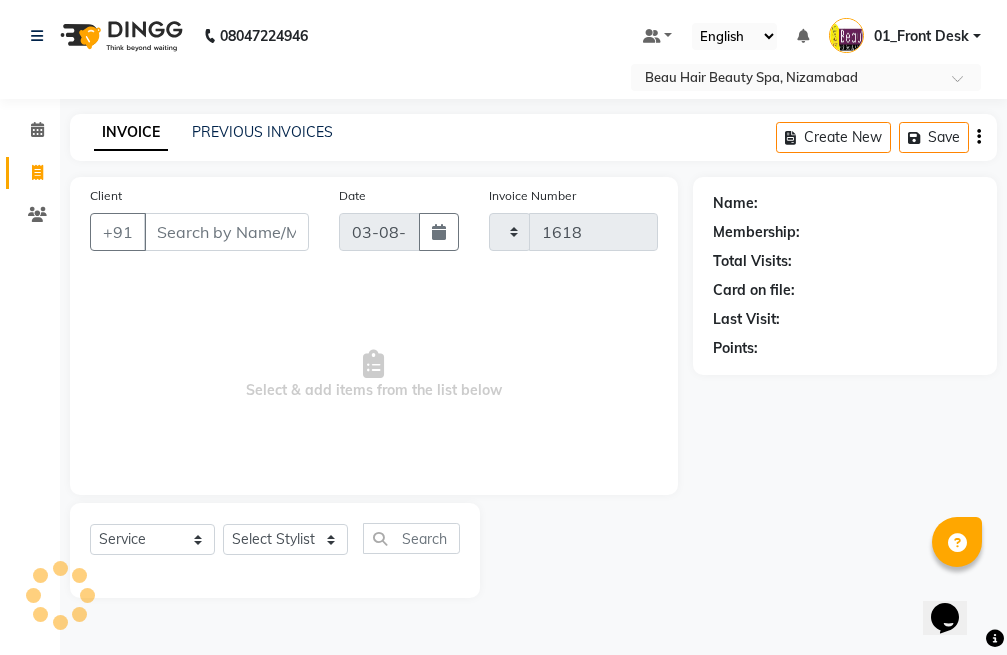 select on "3470" 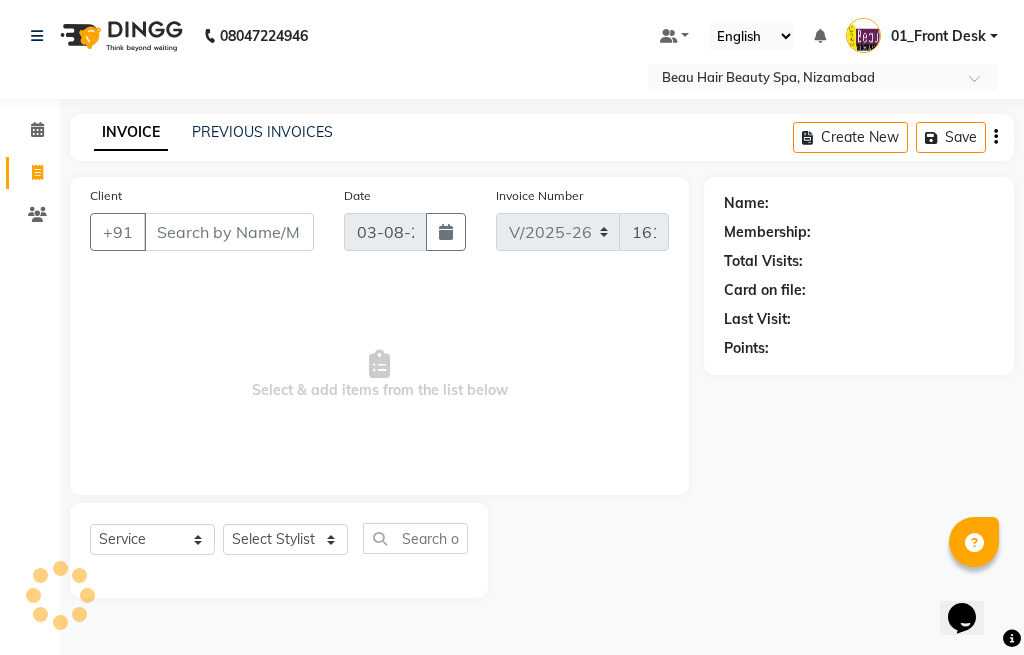 click on "Client" at bounding box center [229, 232] 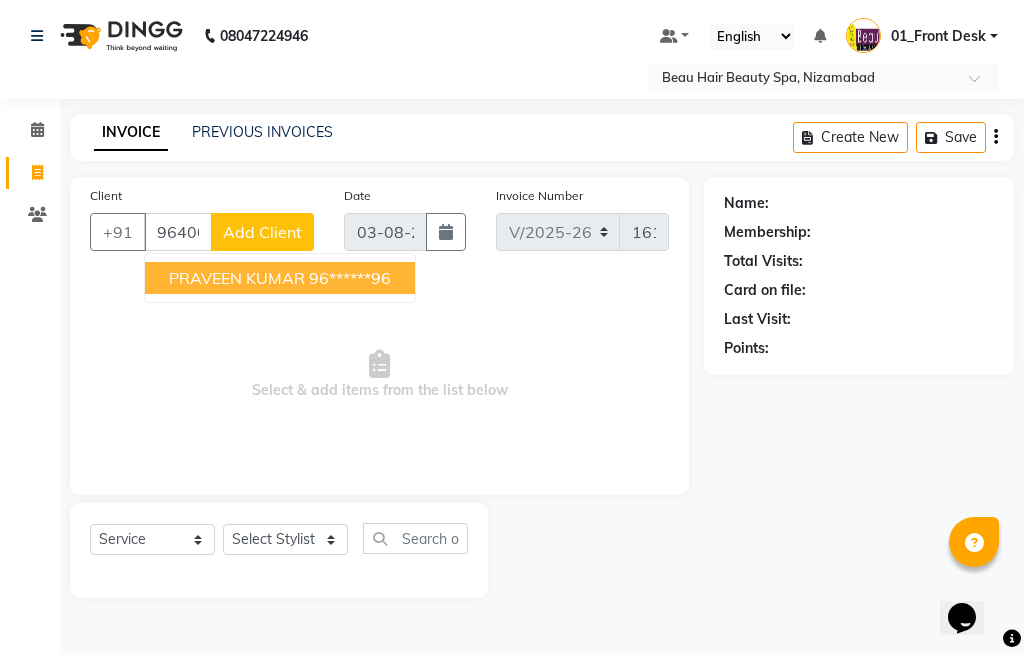 click on "PRAVEEN KUMAR" at bounding box center (237, 278) 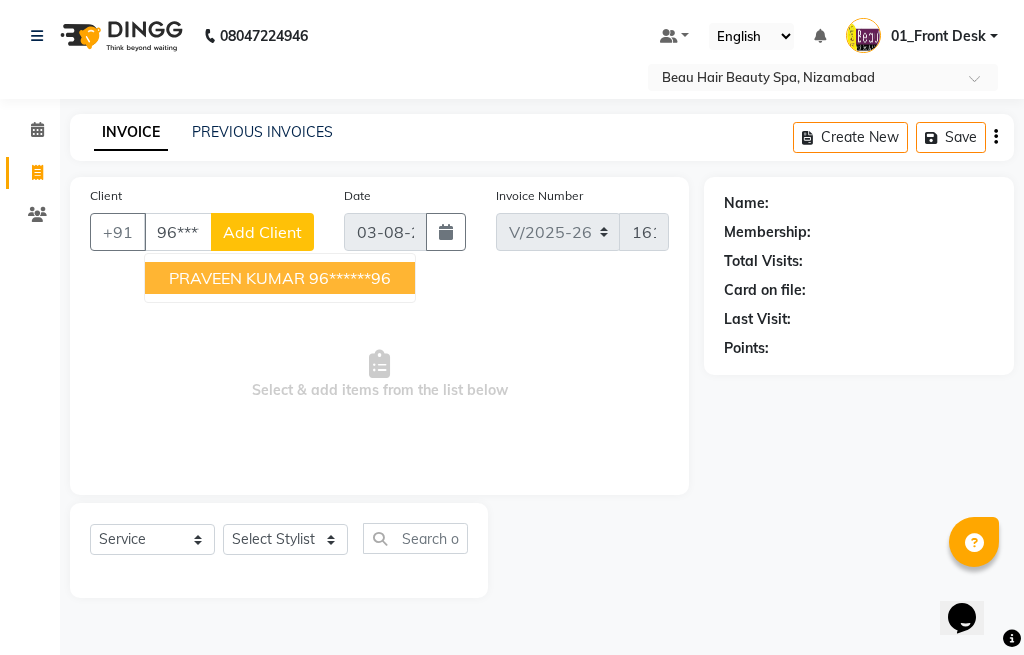 type on "96******96" 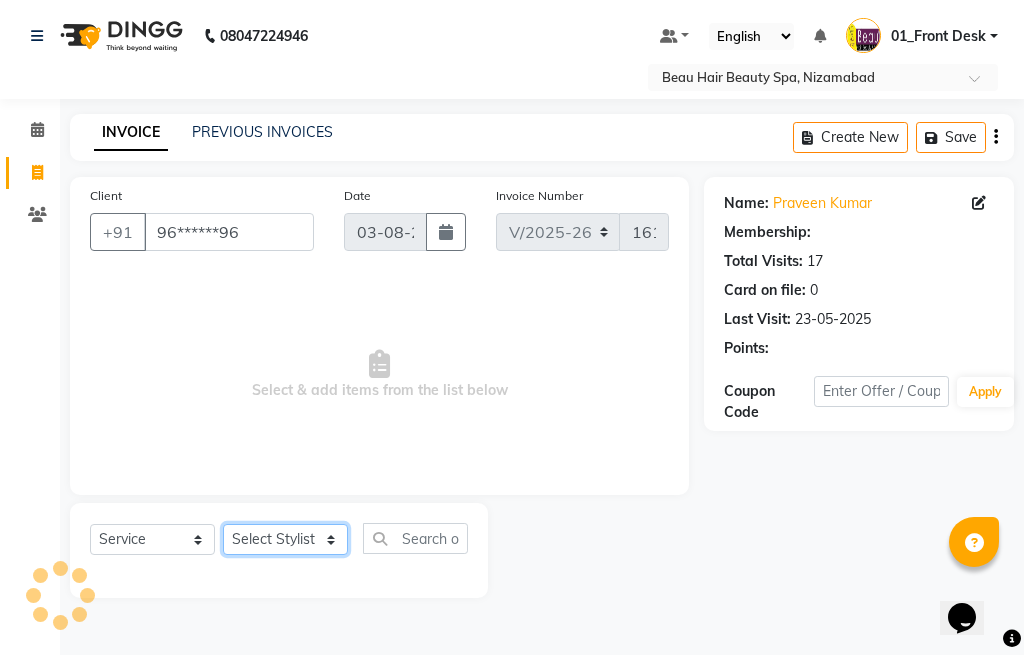 click on "Select Stylist 01_Front Desk 04_Lavanya 07_Manjushree 11_Ramesh 15_Adrish 26_Srinivas 99_Vishal Sir" 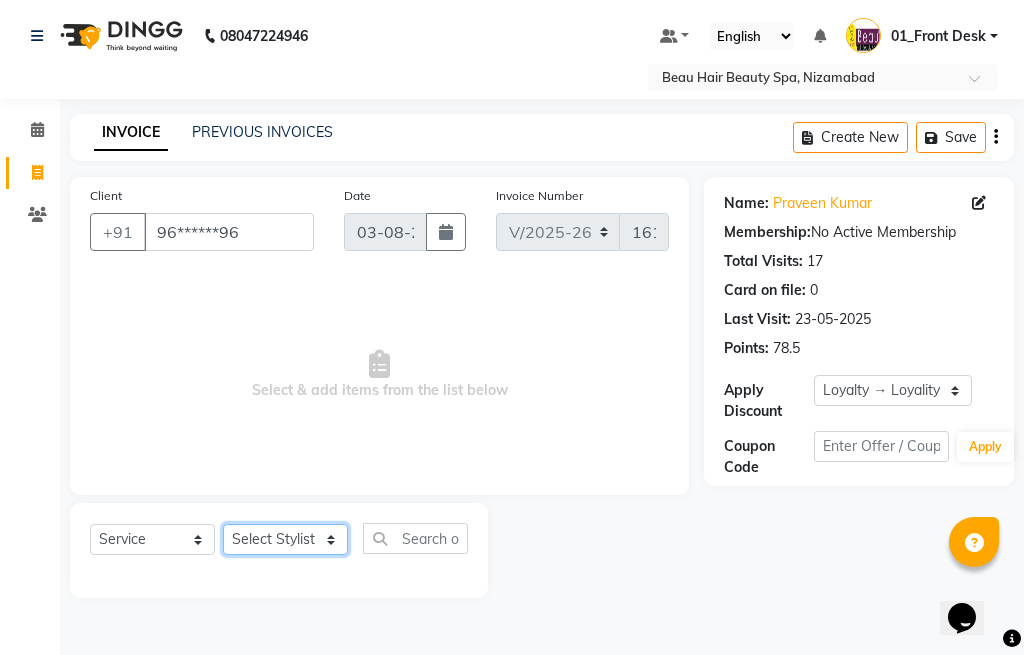 select on "15615" 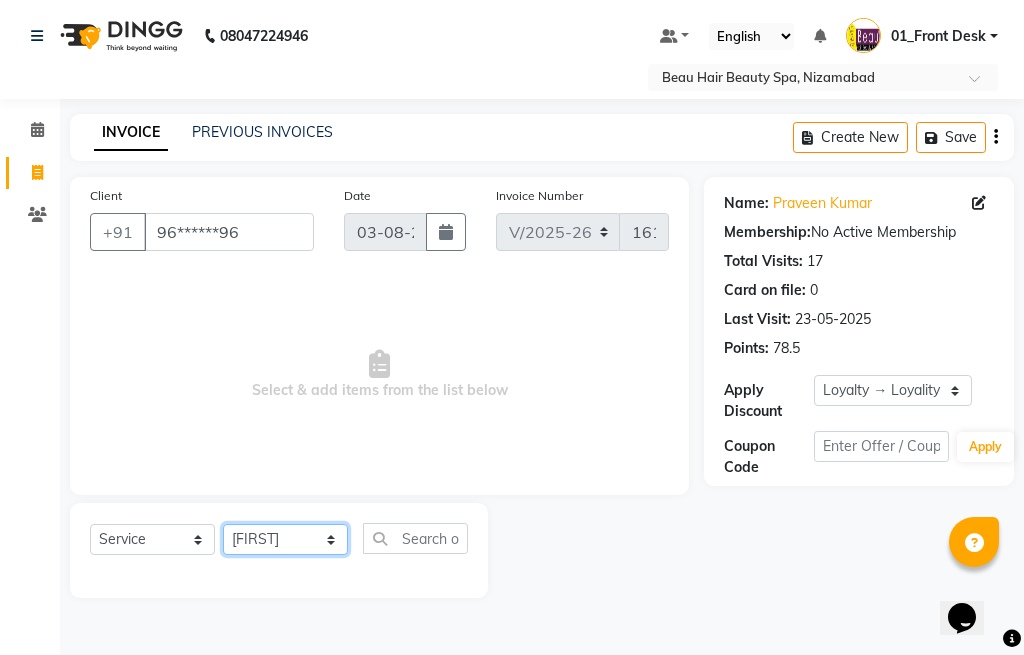 click on "Select Stylist 01_Front Desk 04_Lavanya 07_Manjushree 11_Ramesh 15_Adrish 26_Srinivas 99_Vishal Sir" 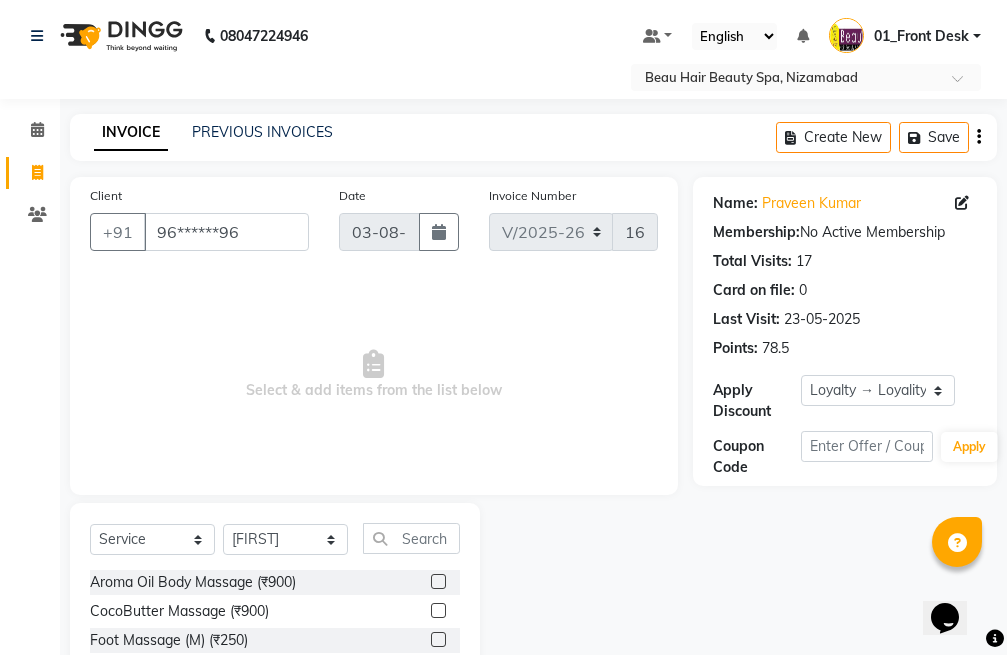 click on "Select Service Product Membership Package Voucher Prepaid Gift Card Select Stylist 01_Front Desk 04_Lavanya 07_Manjushree 11_Ramesh 15_Adrish 26_Srinivas 99_Vishal Sir Aroma Oil Body Massage (₹900) CocoButter Massage (₹900) Foot Massage (M) (₹250) Hand Massage (M) (₹150) Normal Oil Body Massage (₹700) Royal Body Polishing (₹3000) Aroma Oil + Sauna (₹1500) Body Polishing (₹2000) Infrared Sauna (₹700) Normal Oil + Sauna (₹1300) Steam Bath And Shower (₹250) Bridal Package (₹1) Cleansing (₹80) Diamond Cleanup (₹1000) Gold Cleanup (₹700) Normal Cleanup (₹200) Royal Cleanup (₹300) Scrub / Cream Cleanup (₹120) Difference (₹1) Disposables (₹20) Disposable Razor (M) (₹20) Disposable Waxing Gown (₹30) 24 KARAT Gold Facial (₹6500) Clay Carbon Facial (₹3500) Clay Gold Facial (₹2800) Diamond Facial (₹1500) Fruit Facial (₹700) Gold Facial (₹1000) Herbal Facial (₹500) JAPANESE FACIAL (₹5300) O+3 Facial (₹4400) PACKAGE (₹1)" 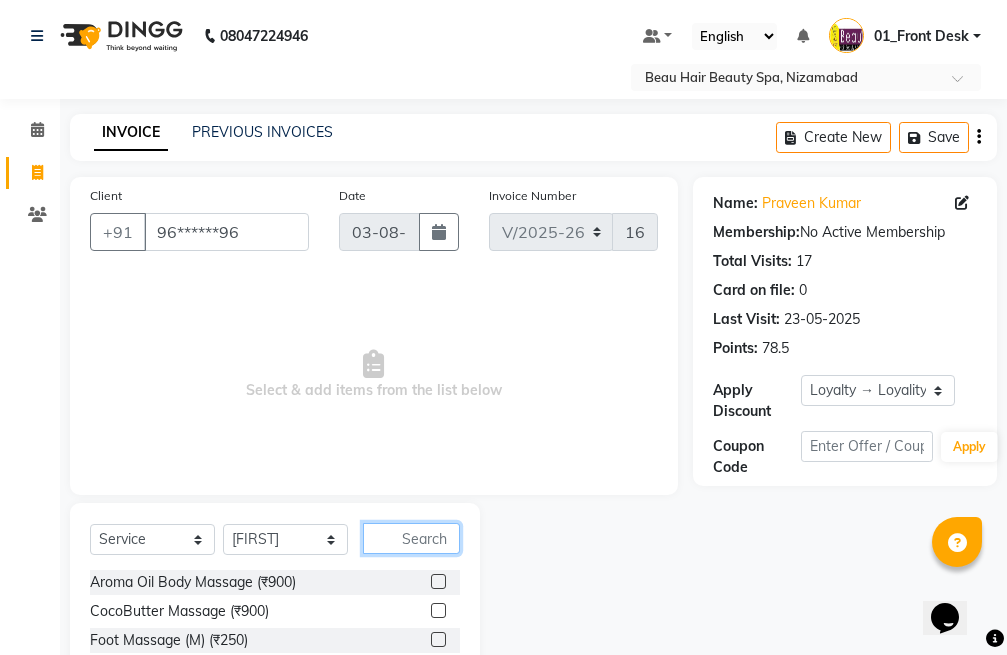 click 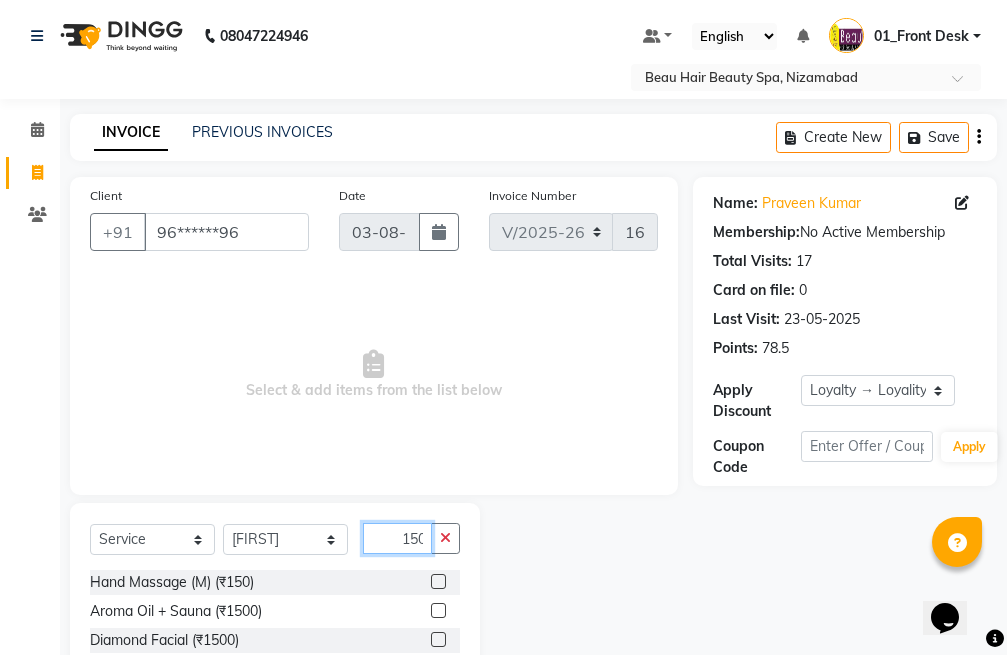 scroll, scrollTop: 0, scrollLeft: 2, axis: horizontal 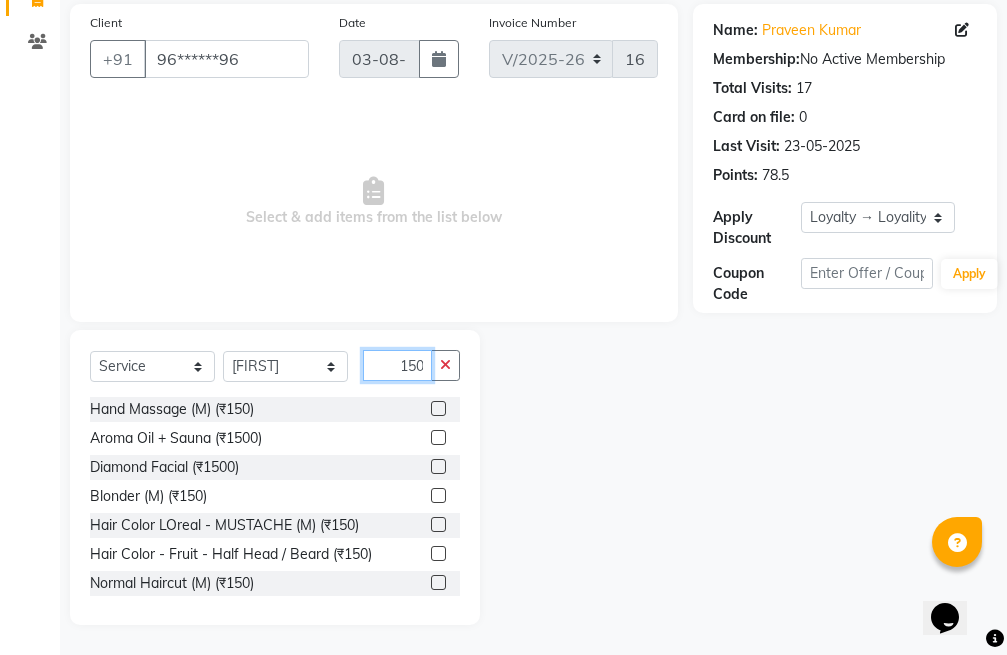 type on "150" 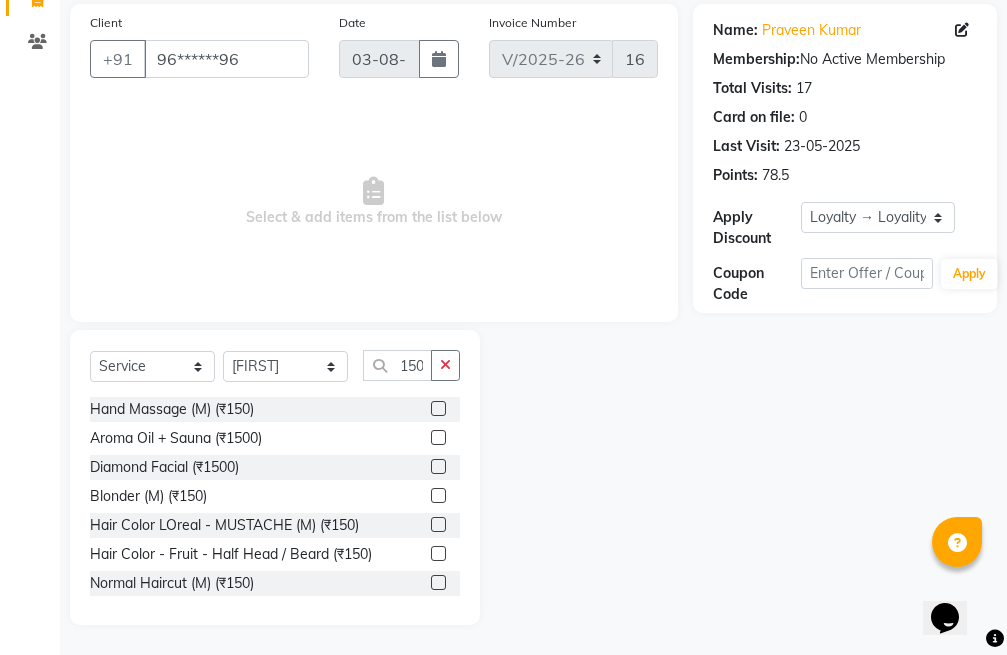 click 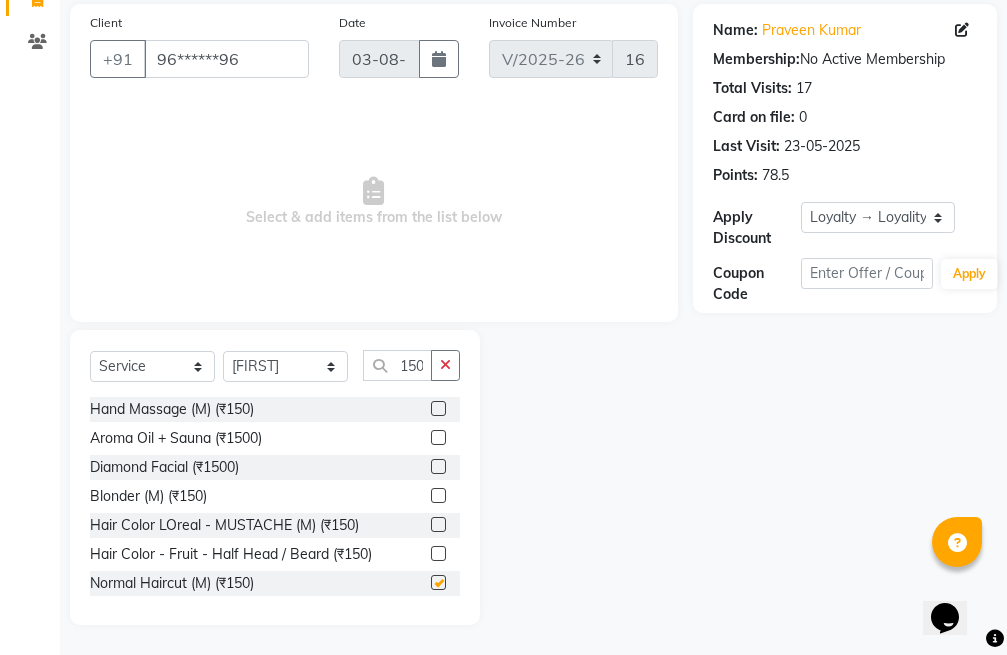 scroll, scrollTop: 0, scrollLeft: 0, axis: both 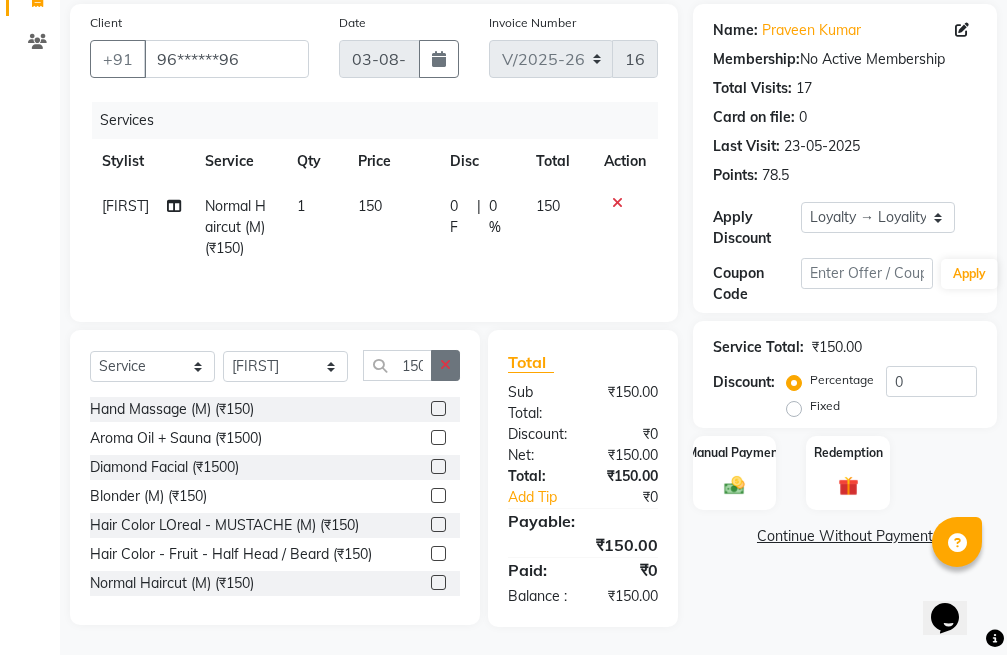 checkbox on "false" 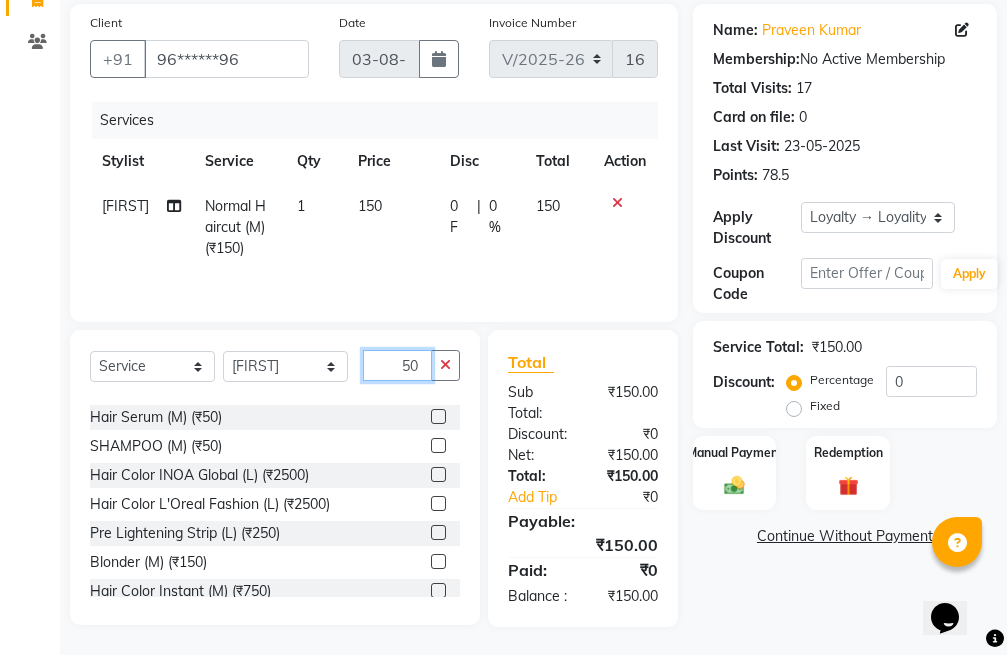 scroll, scrollTop: 400, scrollLeft: 0, axis: vertical 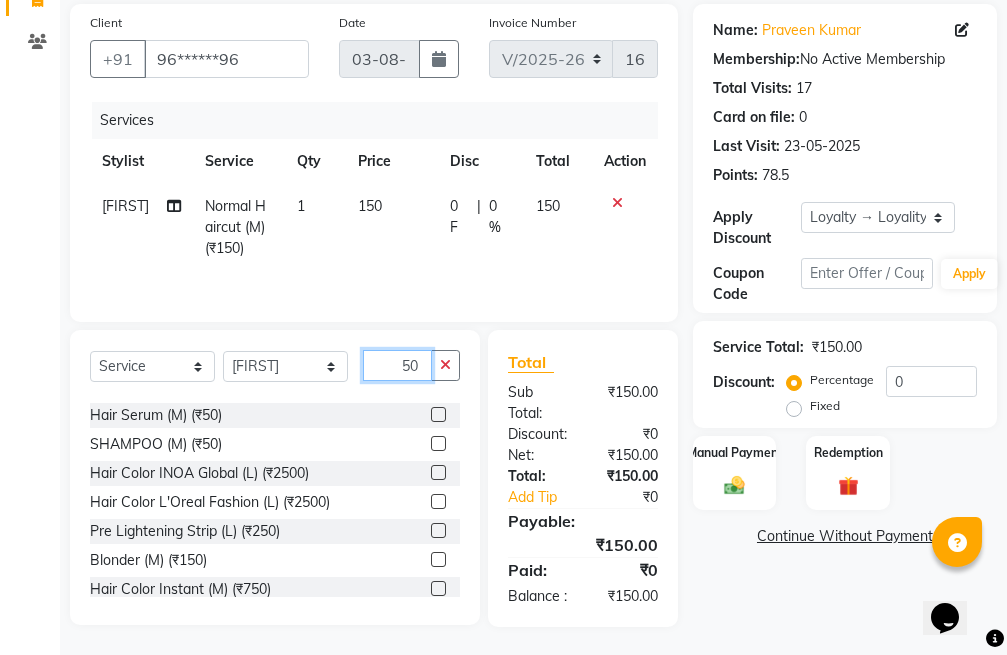 type on "50" 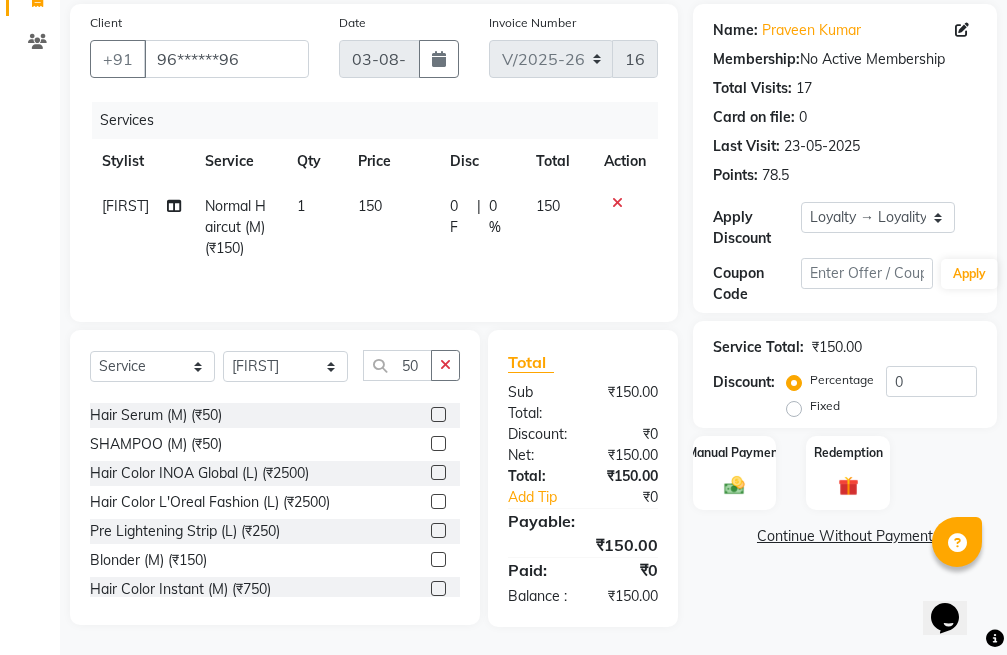 click 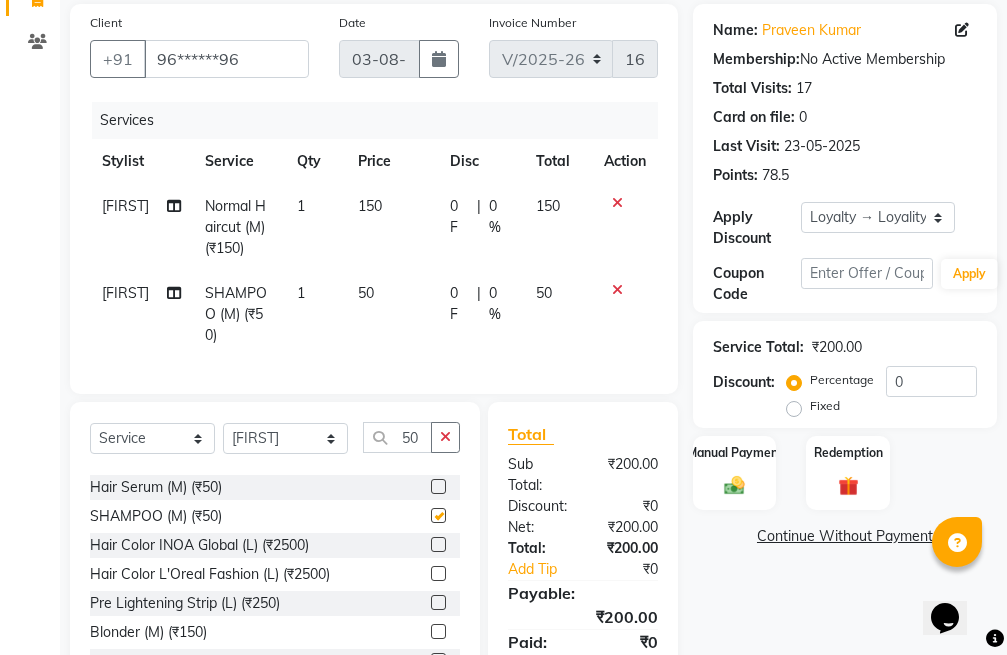 checkbox on "false" 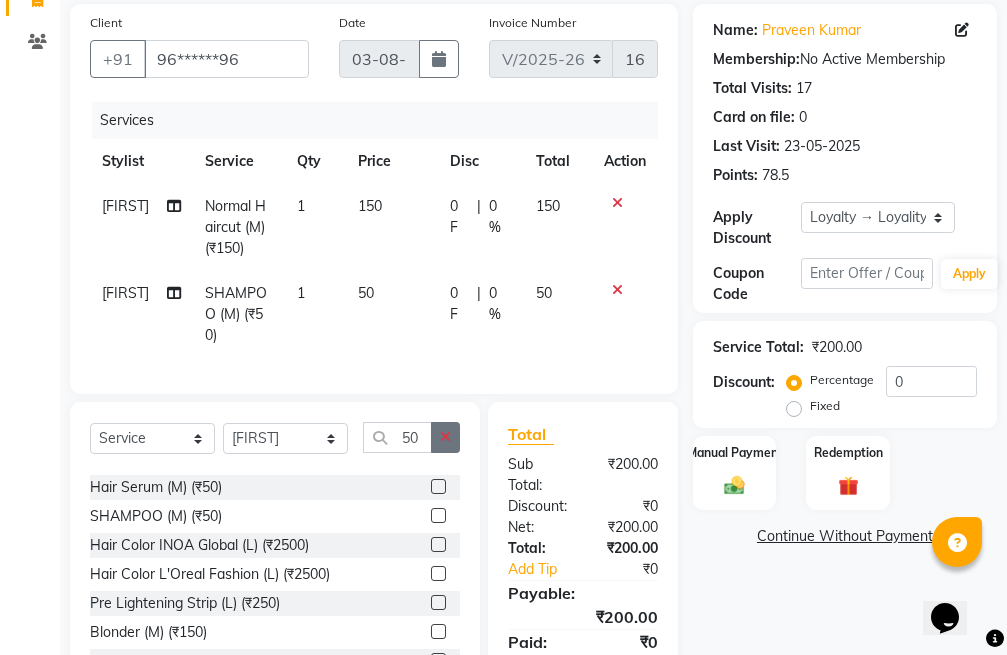 click 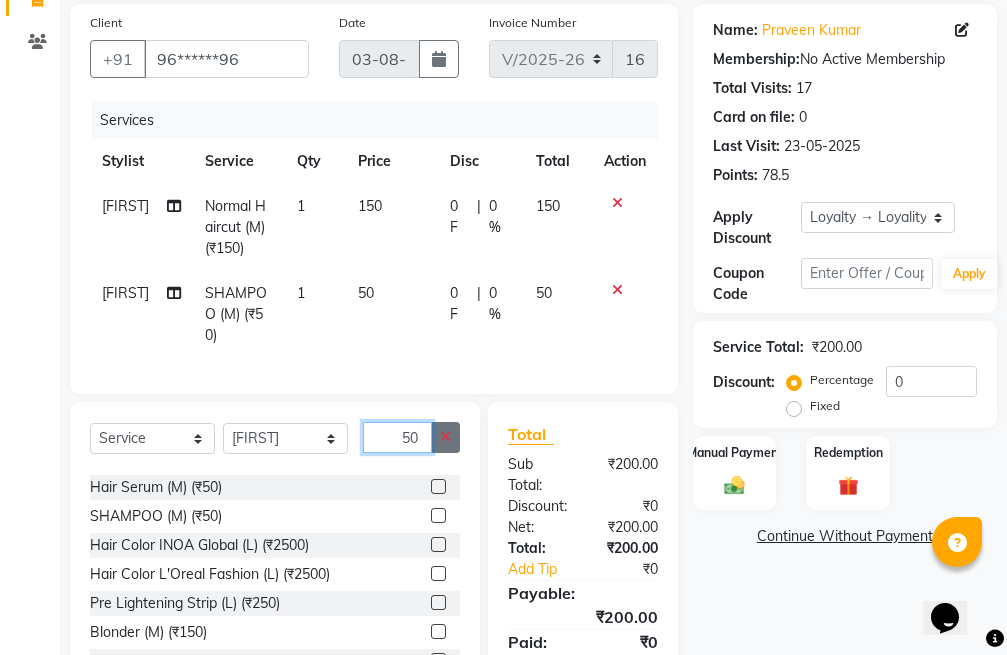 type 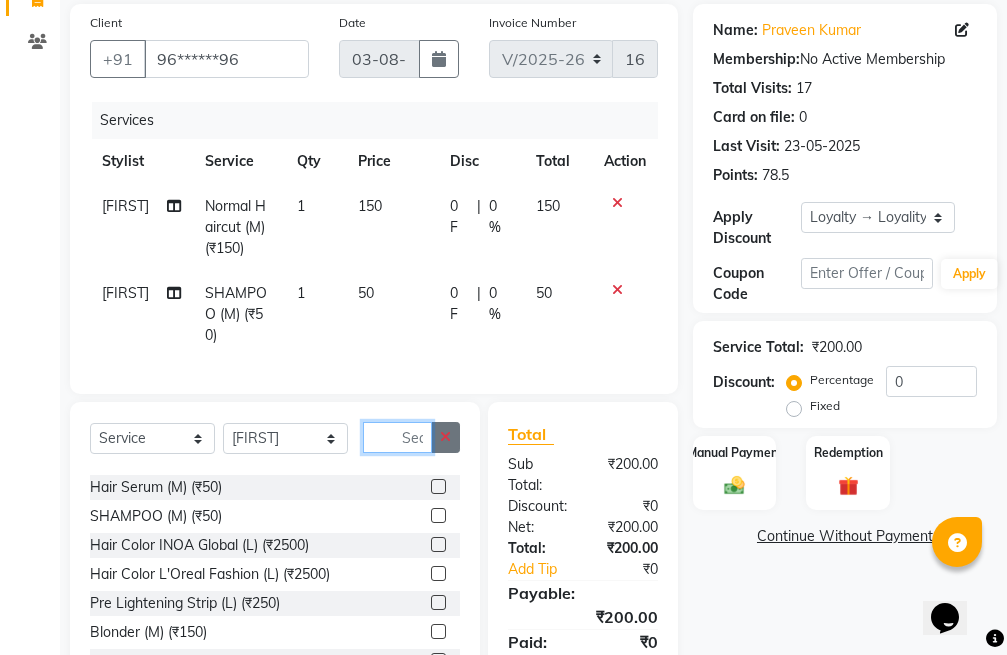 scroll, scrollTop: 1250, scrollLeft: 0, axis: vertical 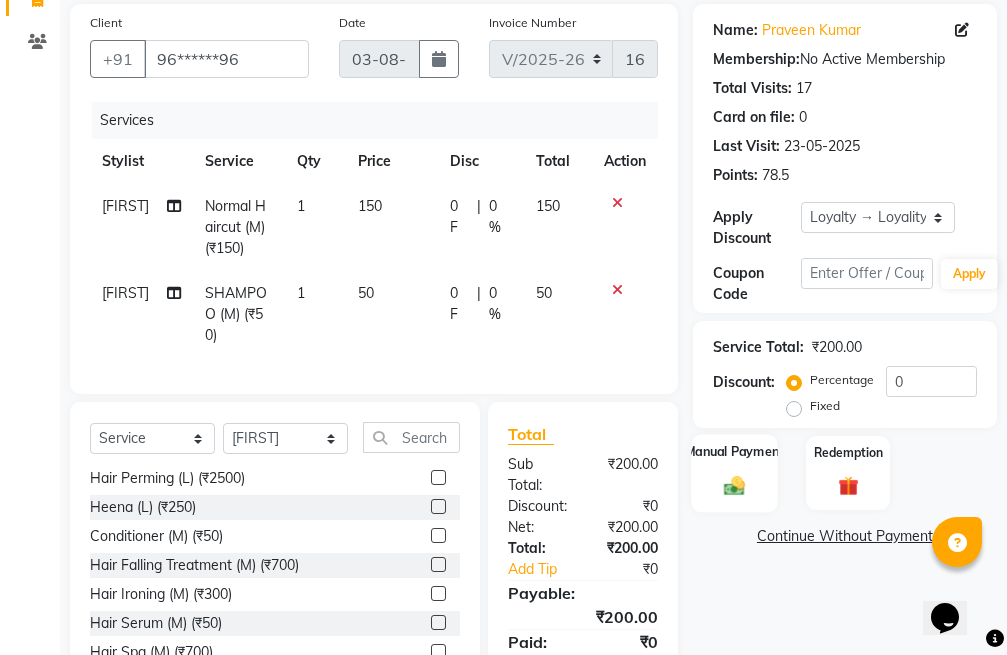 click on "Manual Payment" 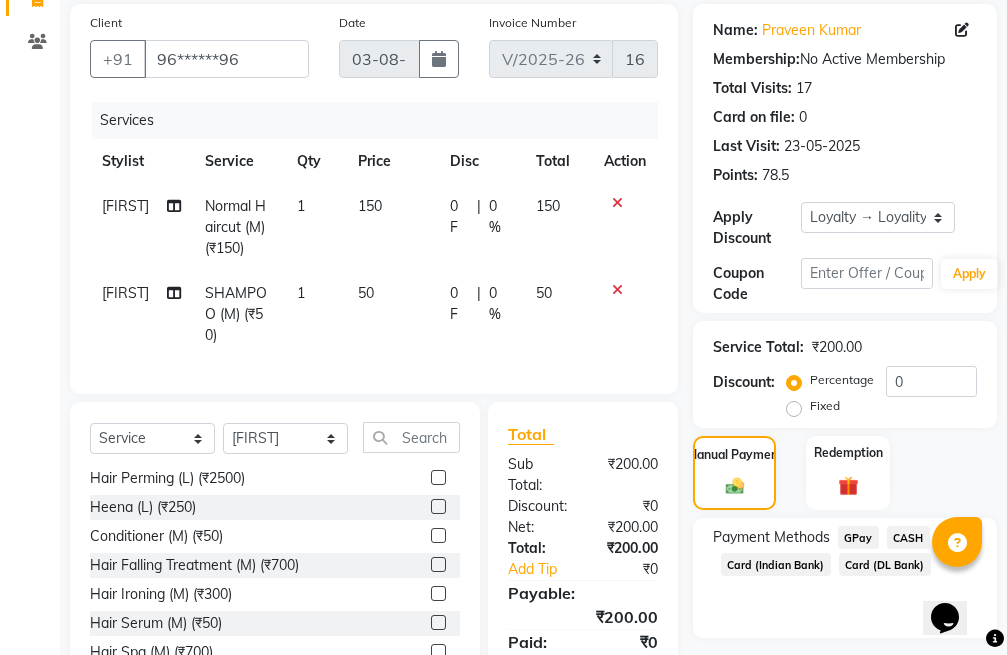 click on "CASH" 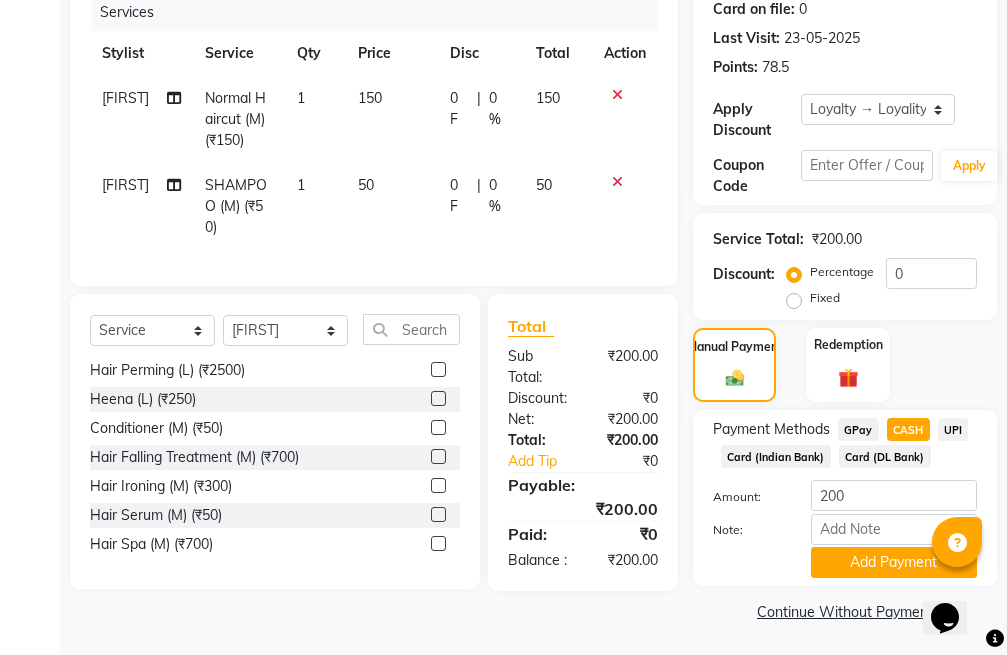 scroll, scrollTop: 285, scrollLeft: 0, axis: vertical 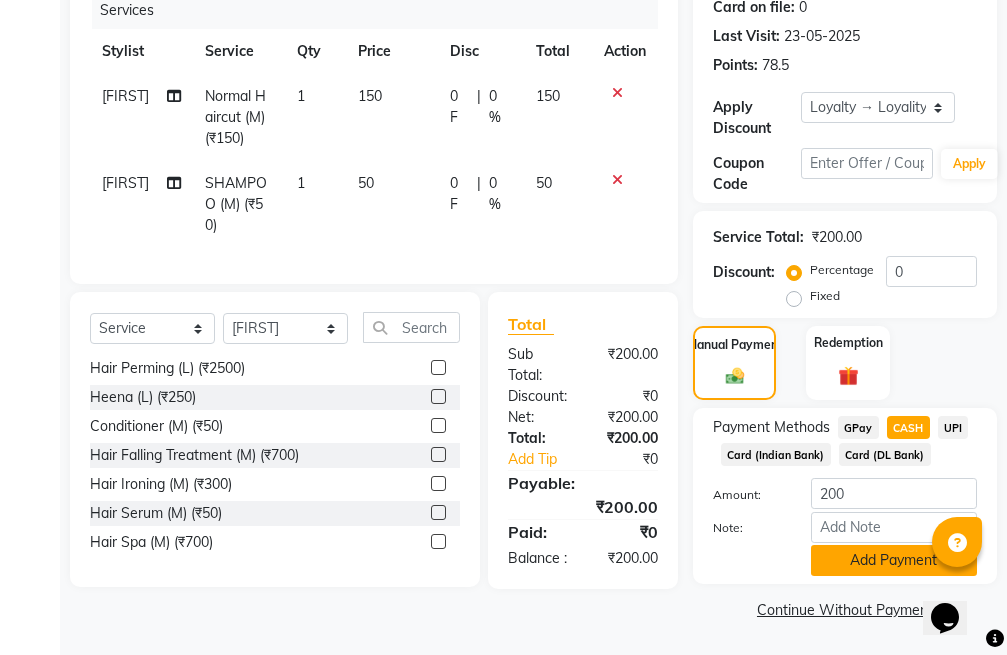 click on "Add Payment" 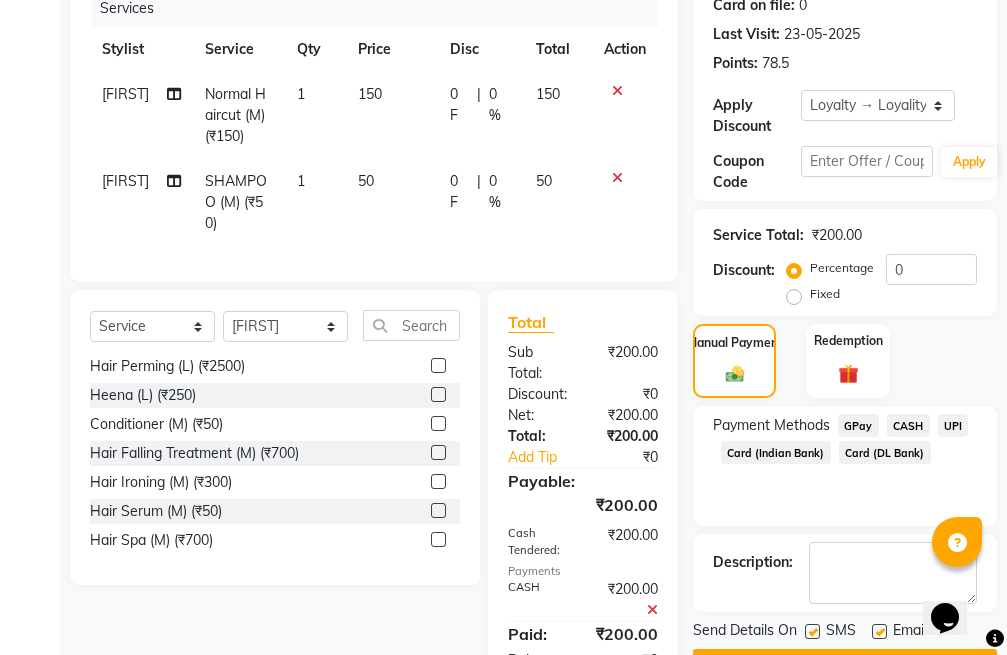 scroll, scrollTop: 550, scrollLeft: 0, axis: vertical 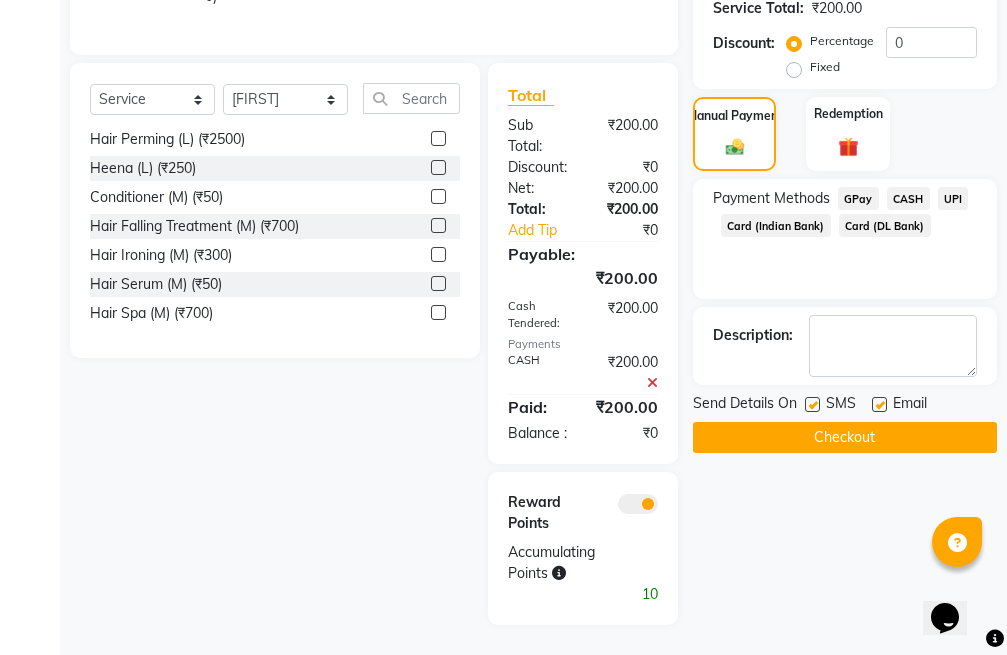 click on "Checkout" 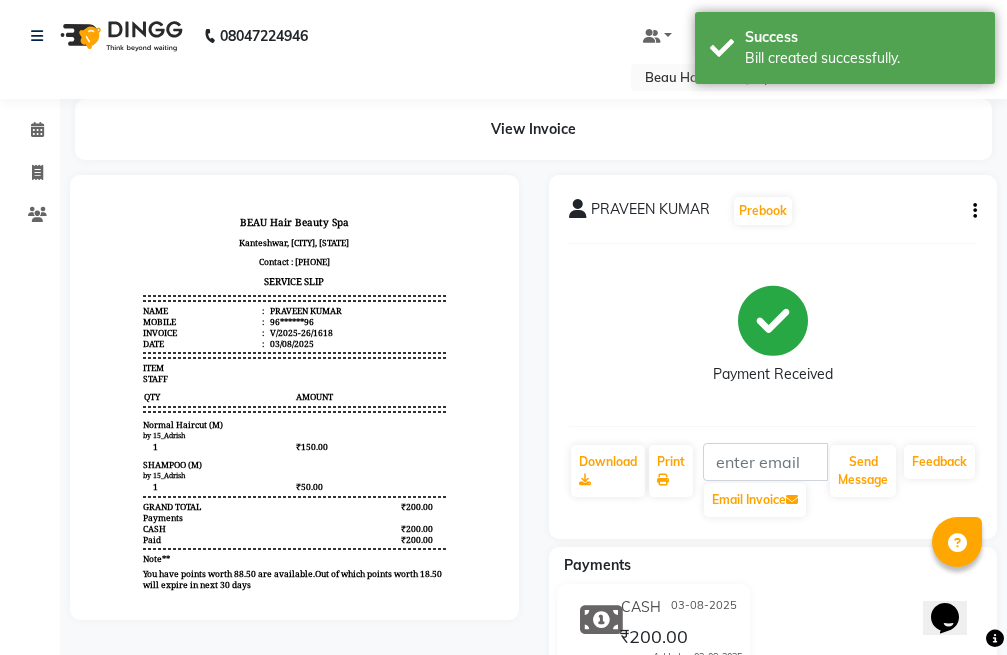 scroll, scrollTop: 0, scrollLeft: 0, axis: both 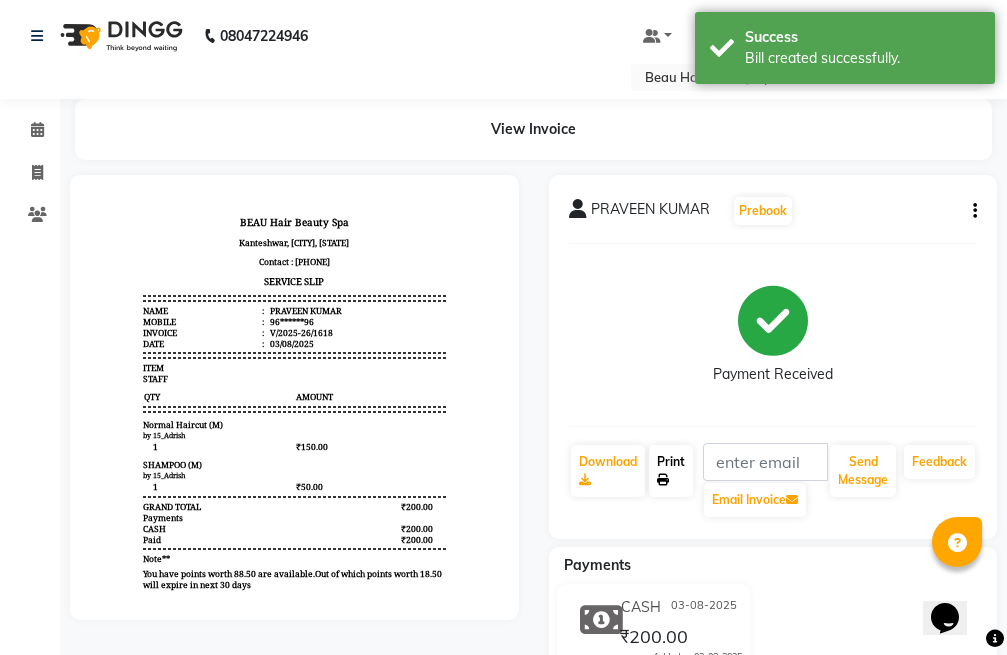 click on "Print" 